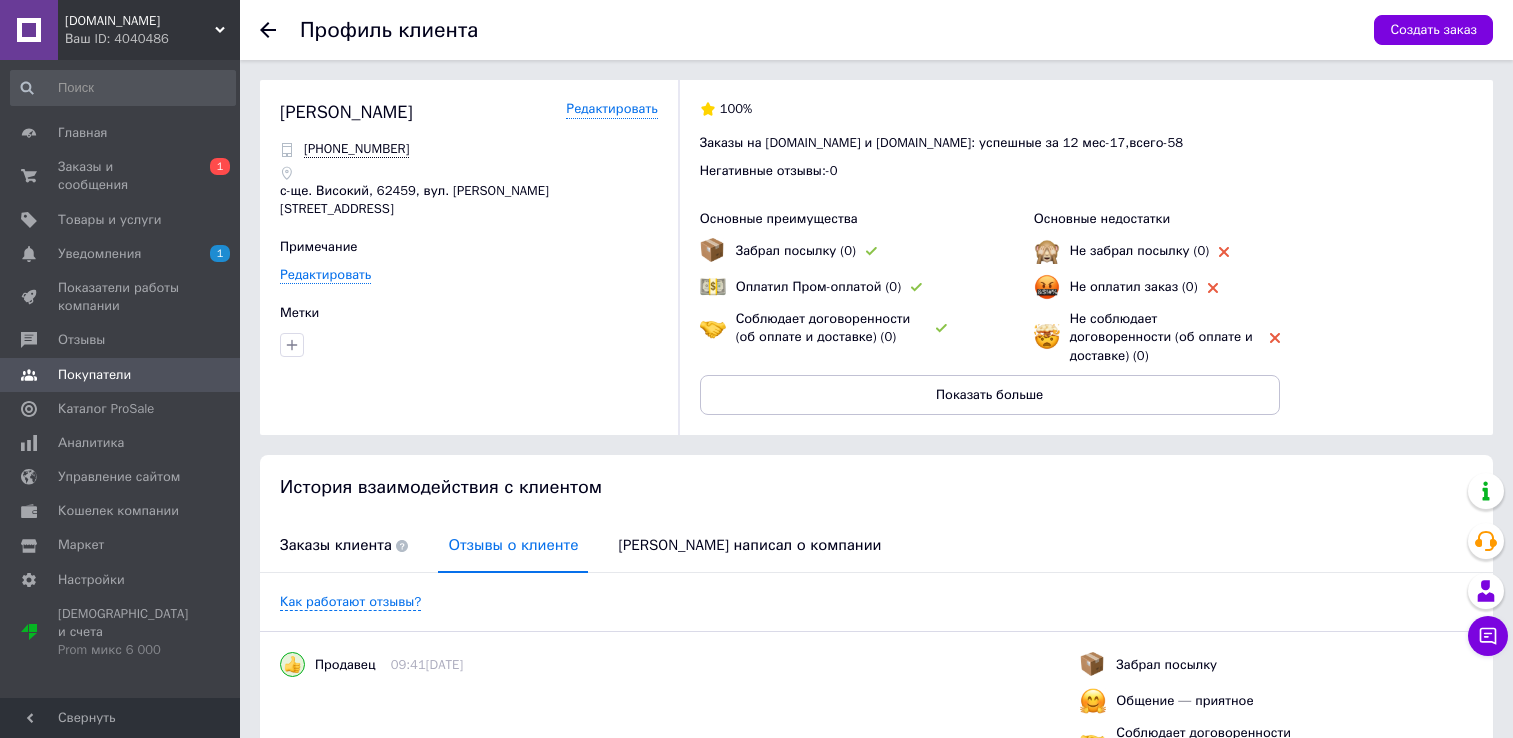 scroll, scrollTop: 504, scrollLeft: 0, axis: vertical 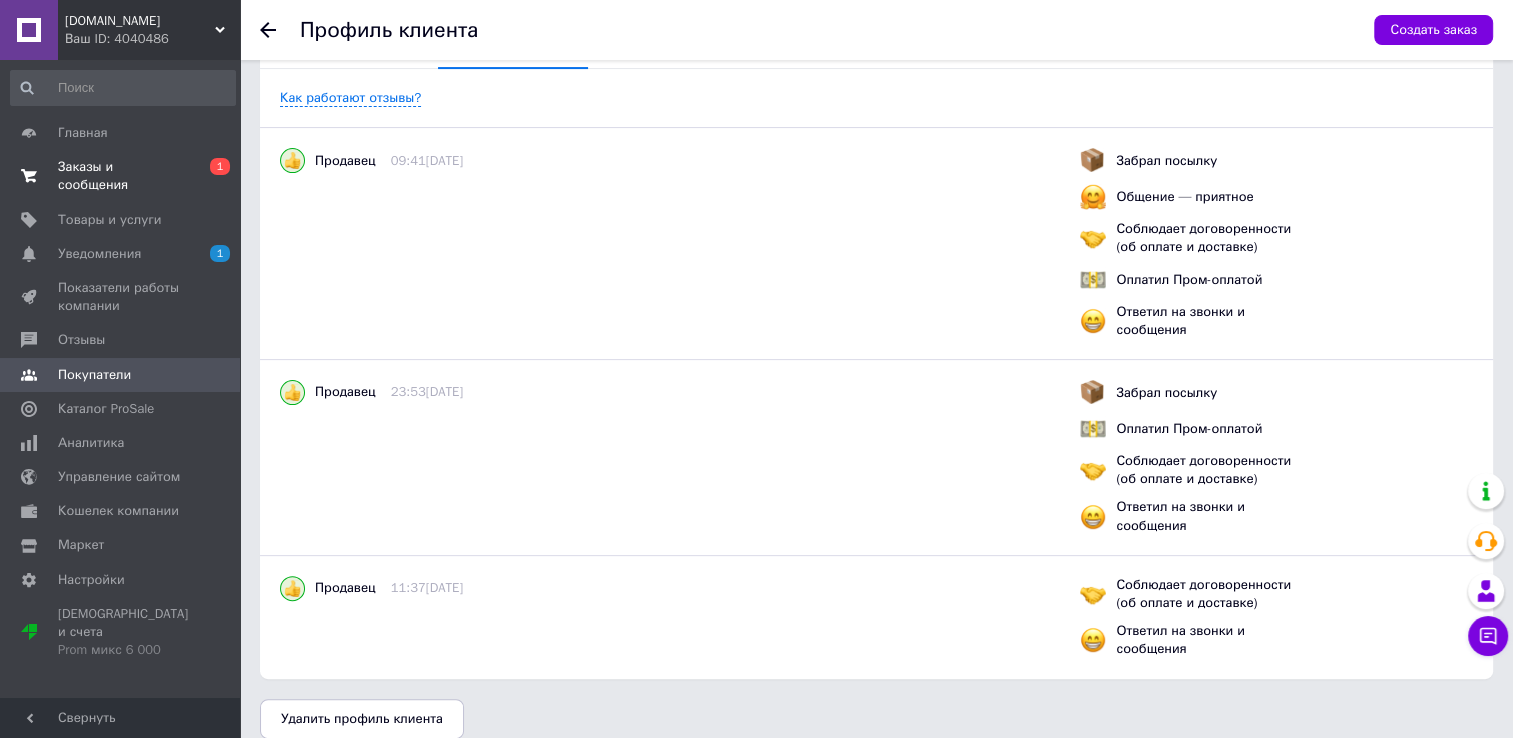 click on "Заказы и сообщения" at bounding box center [121, 176] 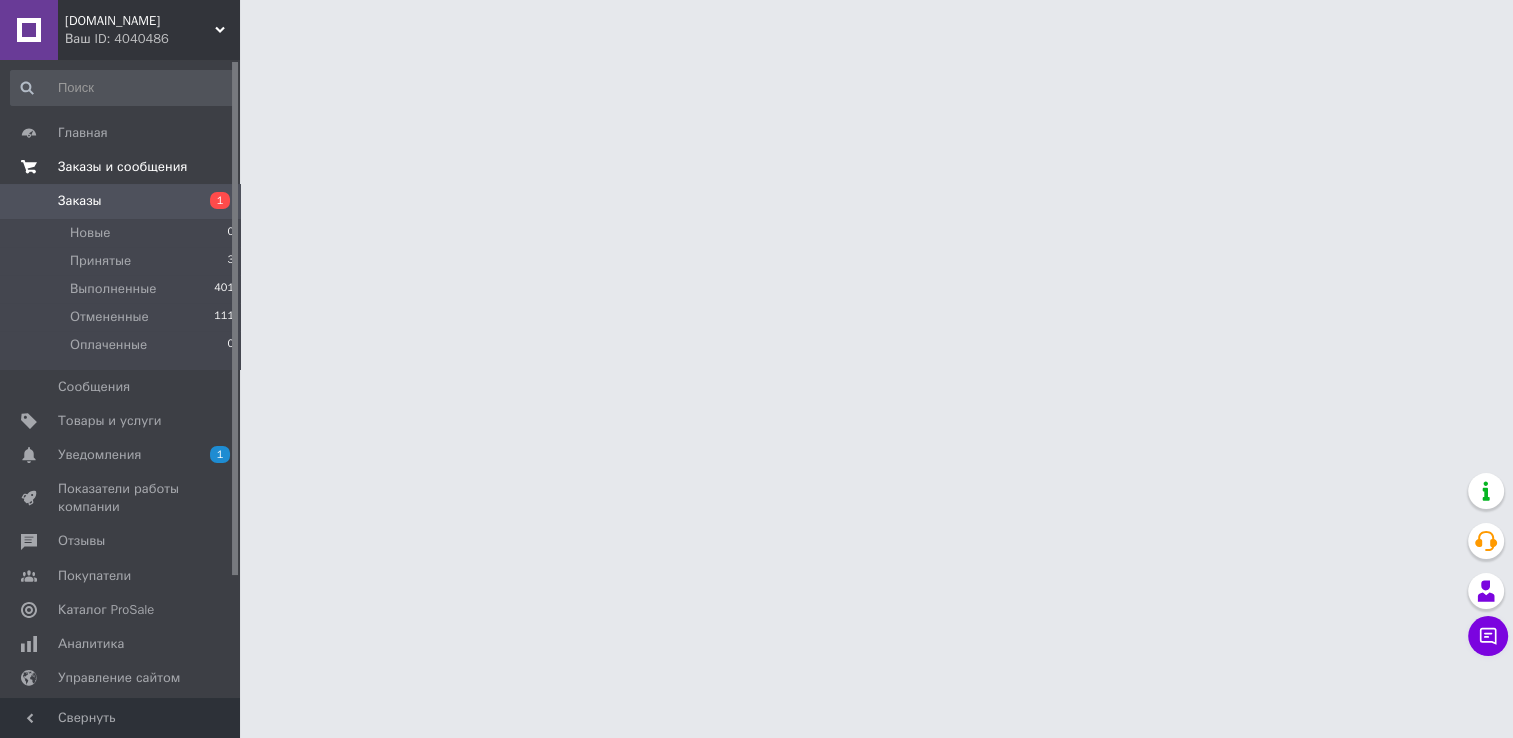 scroll, scrollTop: 0, scrollLeft: 0, axis: both 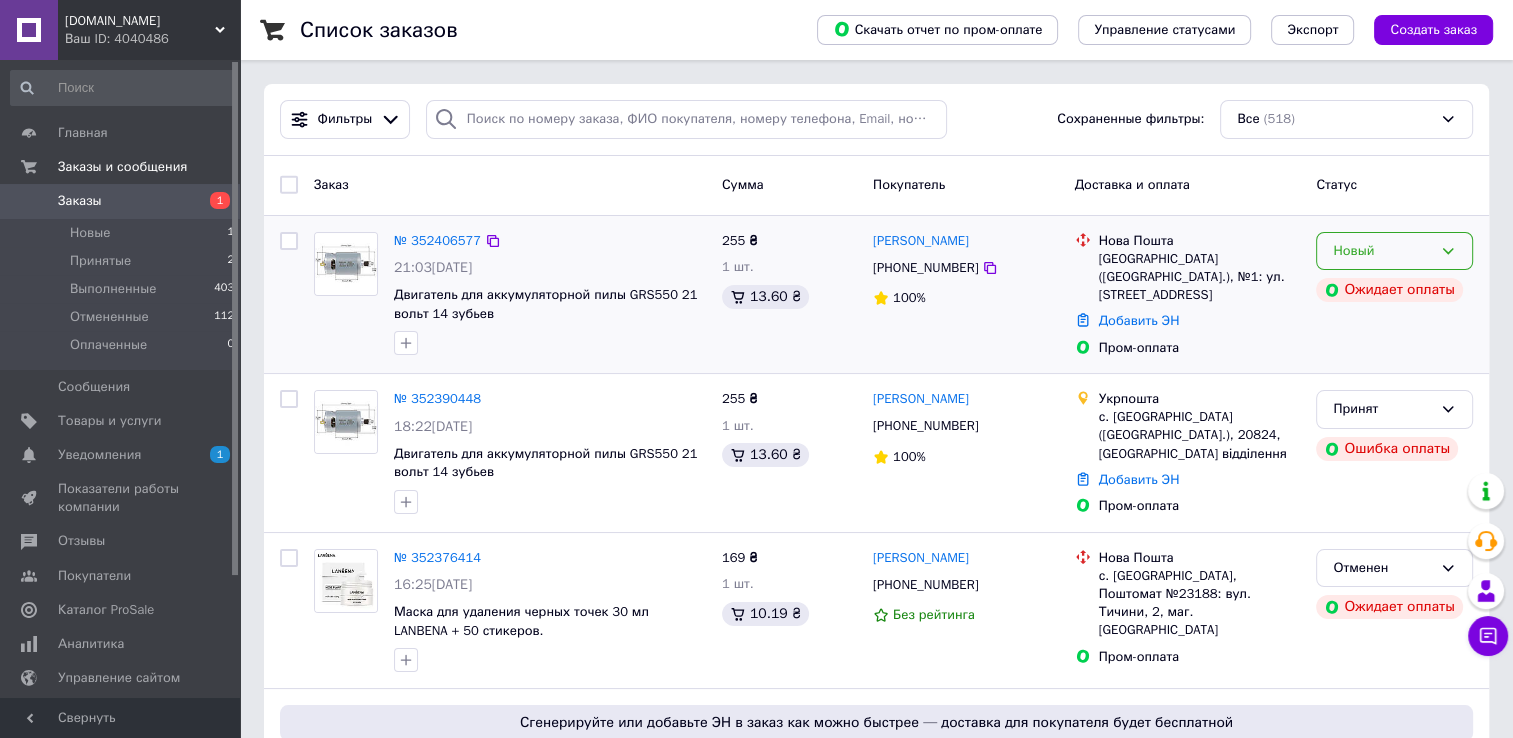 click on "Новый" at bounding box center [1382, 251] 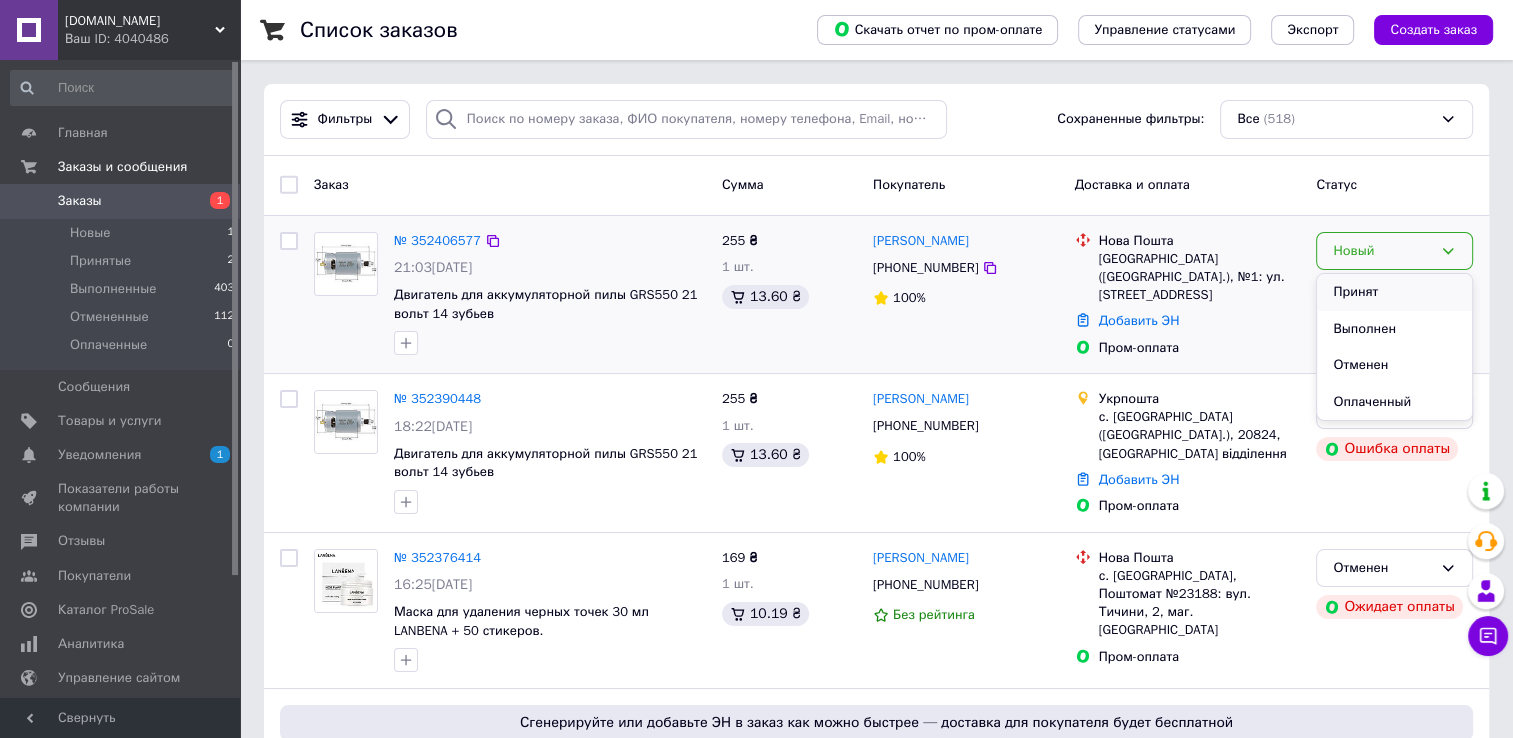 click on "Принят" at bounding box center (1394, 292) 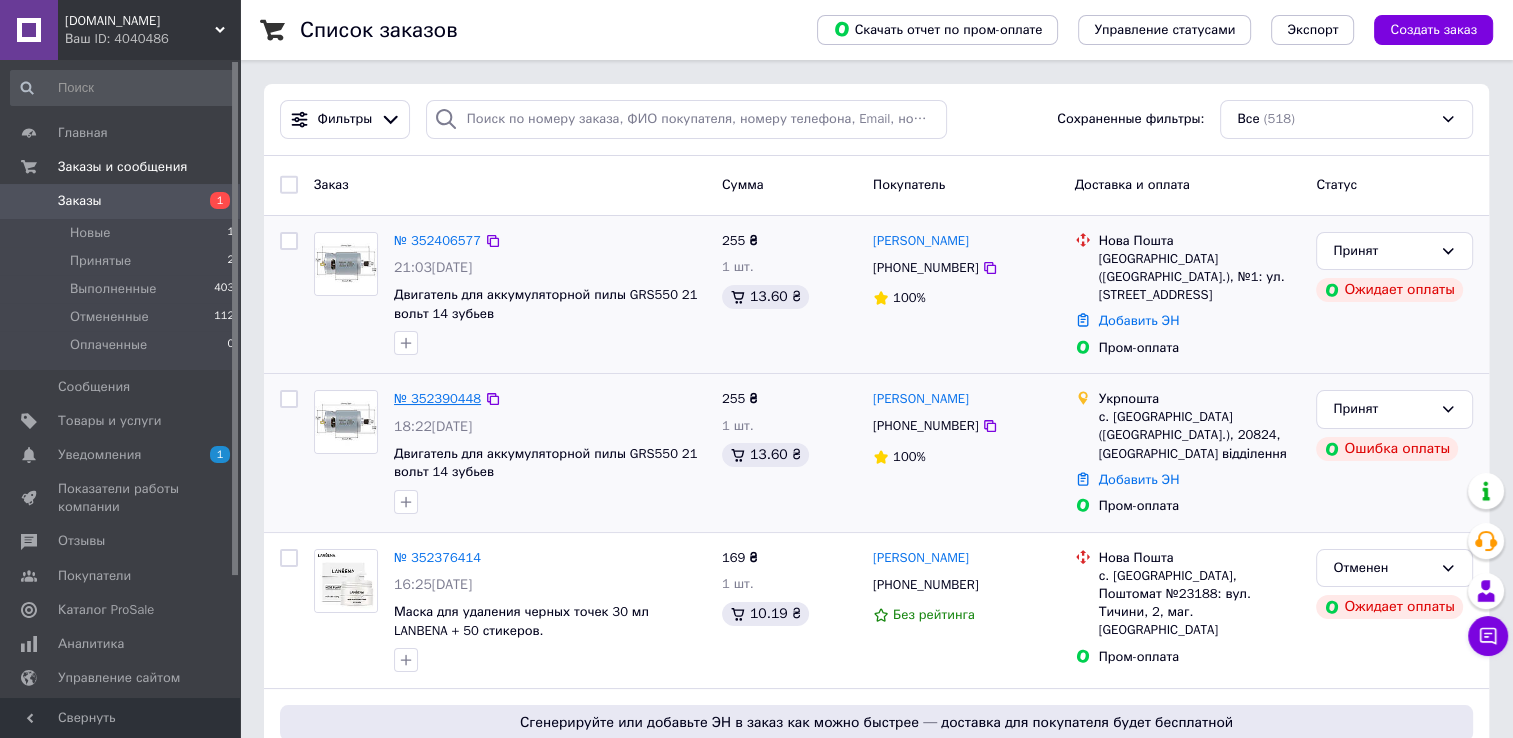 click on "№ 352390448" at bounding box center [437, 398] 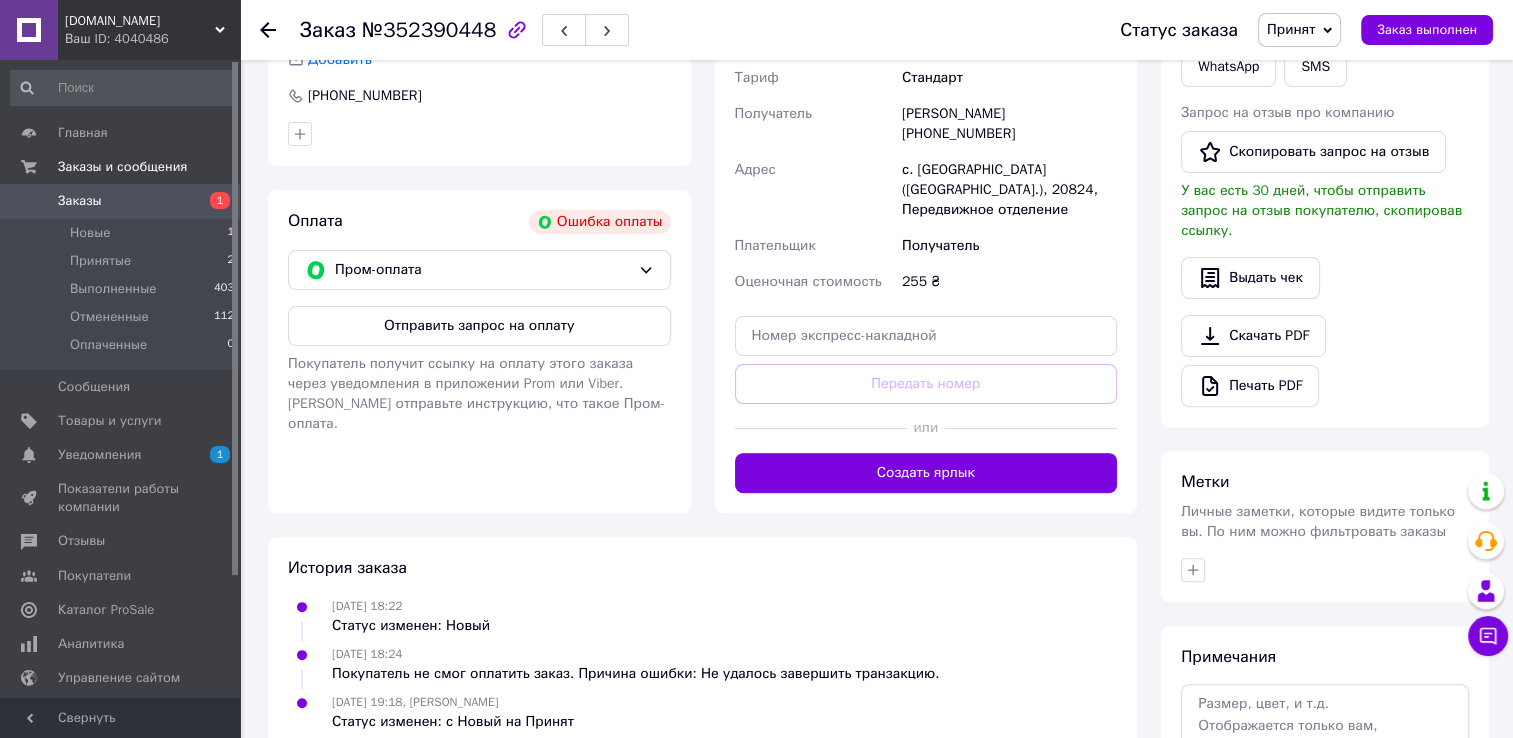 scroll, scrollTop: 600, scrollLeft: 0, axis: vertical 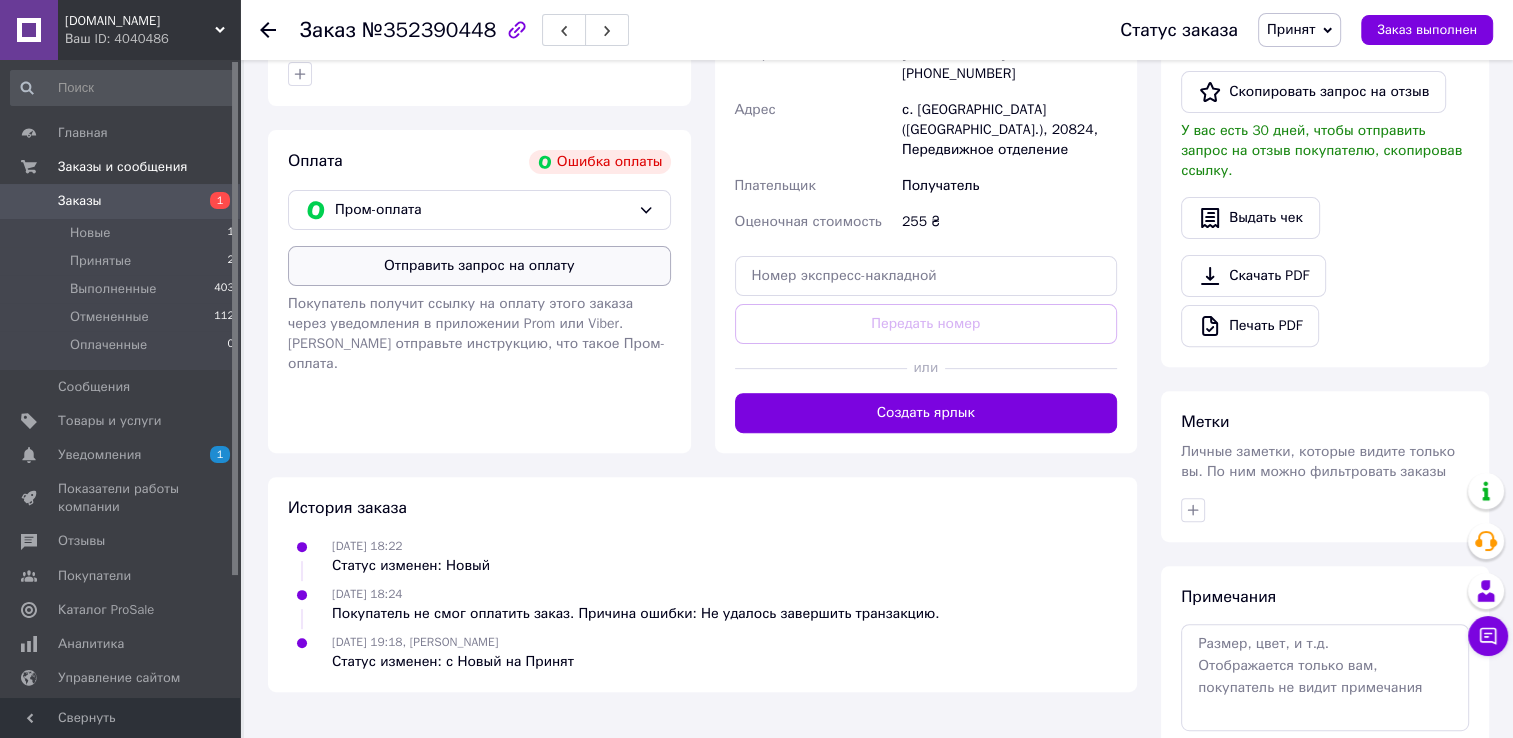 click on "Отправить запрос на оплату" at bounding box center (479, 266) 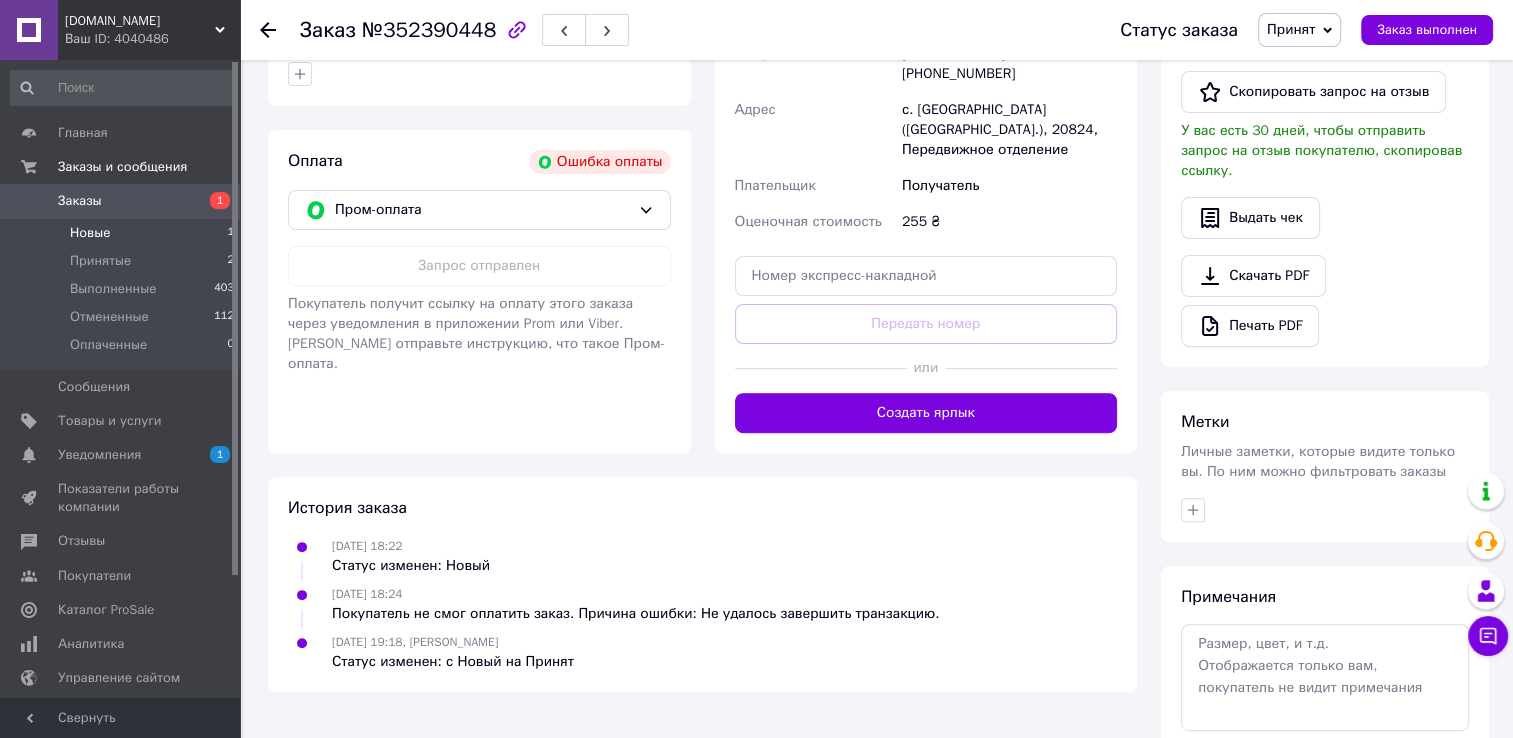 click on "Новые" at bounding box center [90, 233] 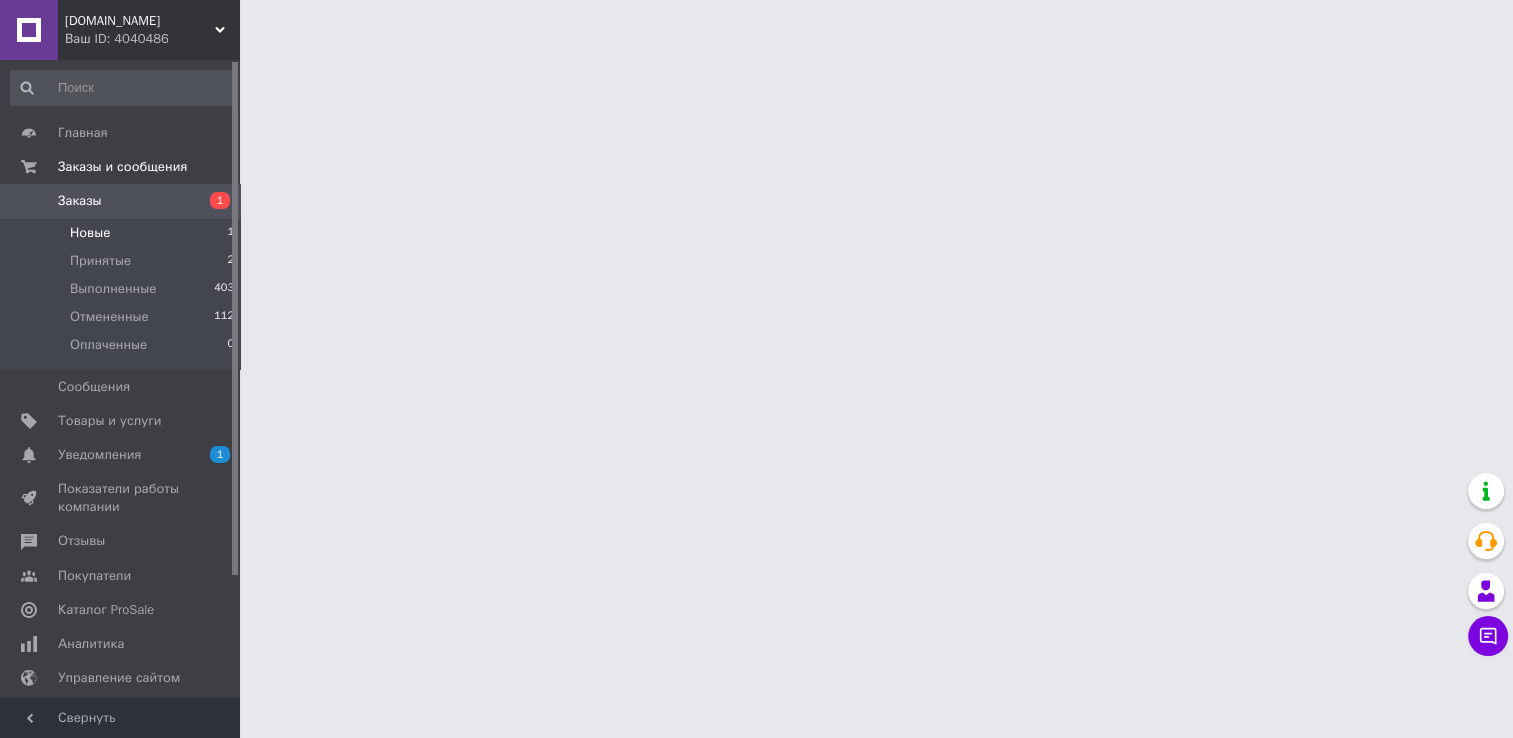 scroll, scrollTop: 0, scrollLeft: 0, axis: both 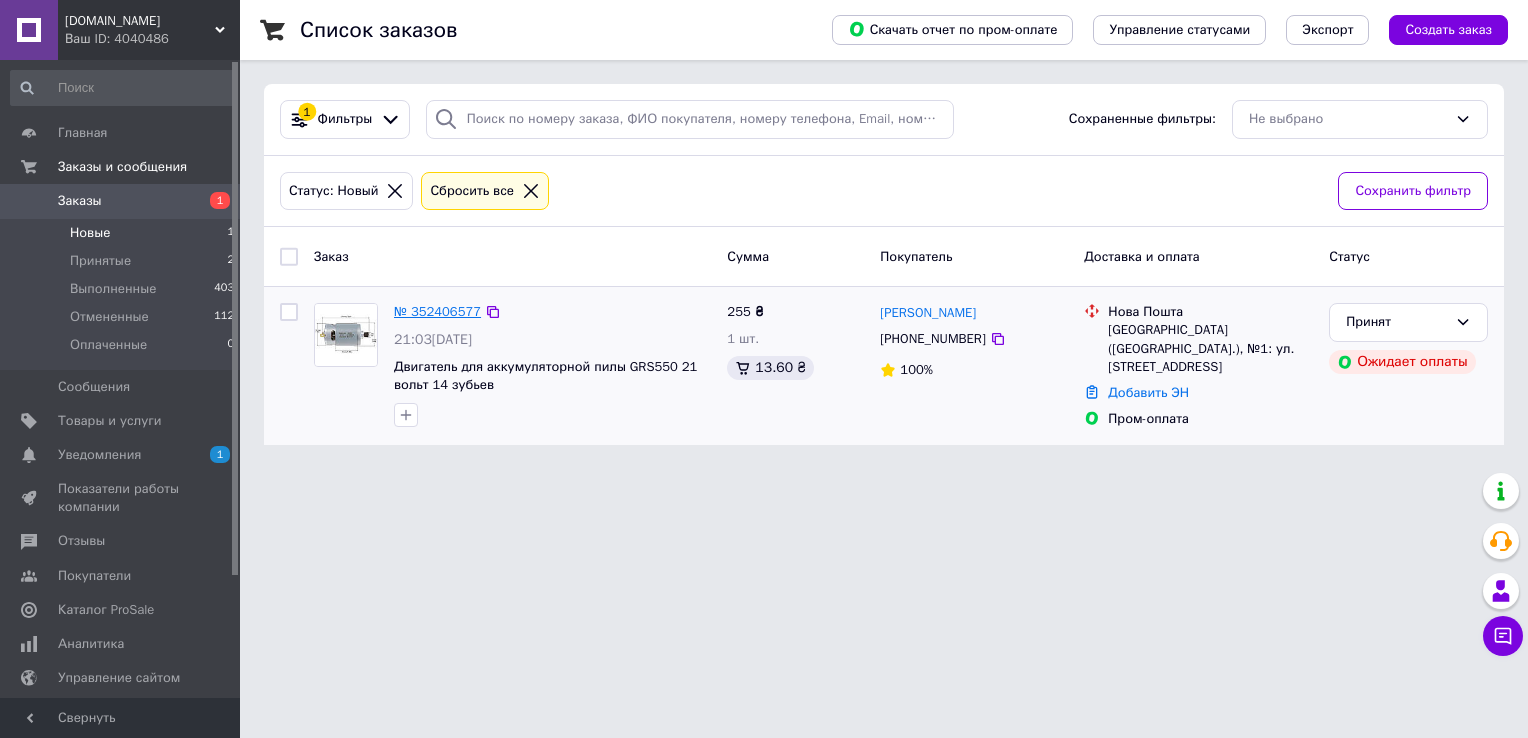 click on "№ 352406577" at bounding box center [437, 311] 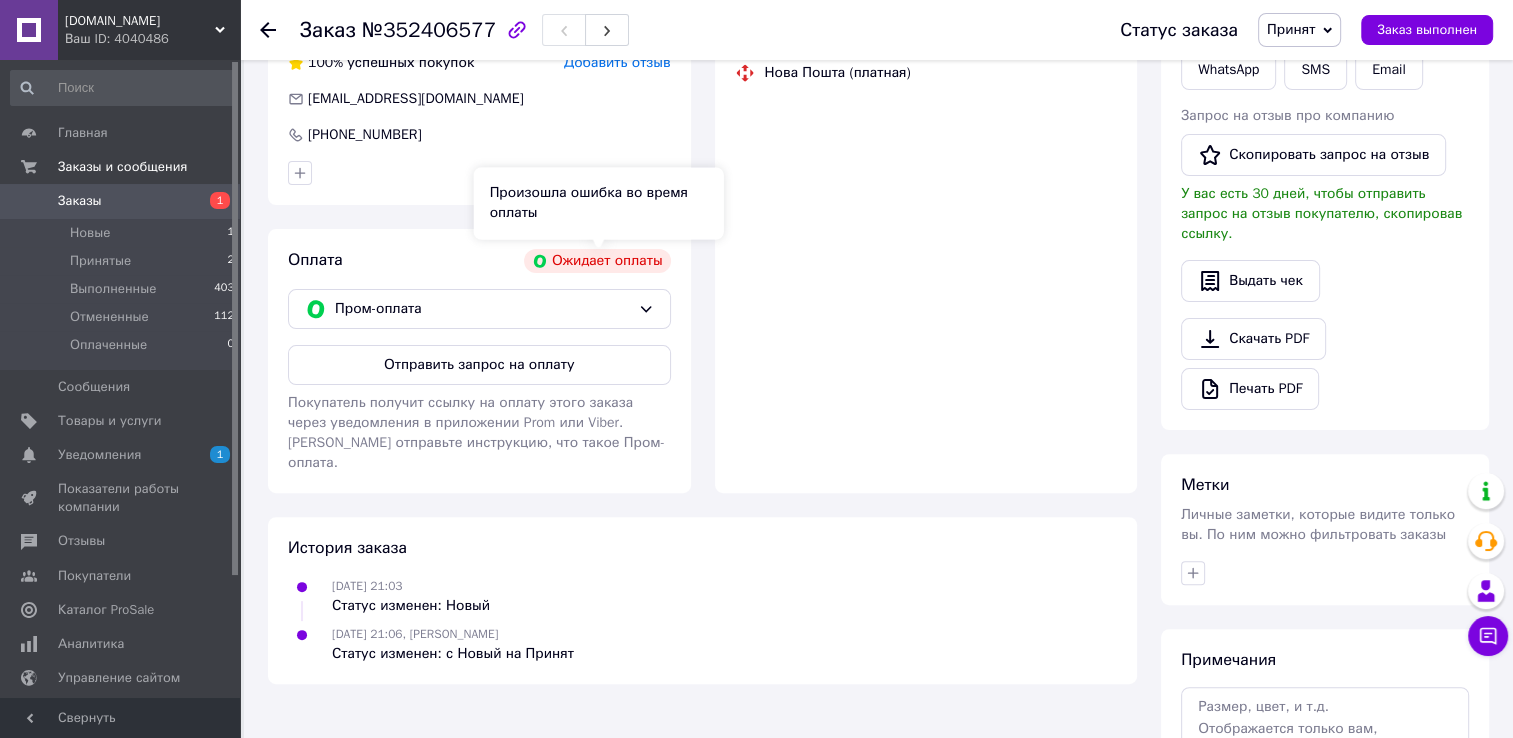 scroll, scrollTop: 657, scrollLeft: 0, axis: vertical 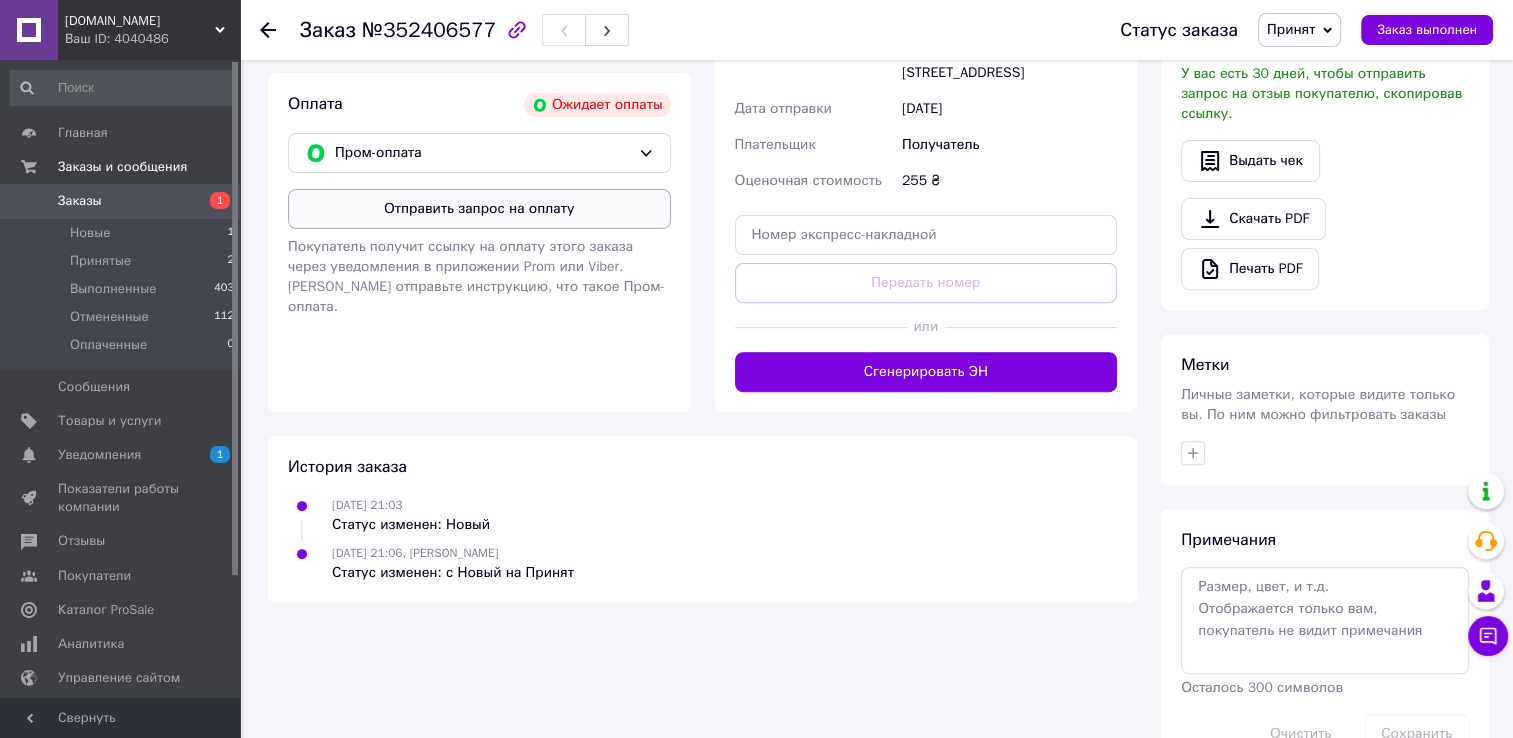 click on "Отправить запрос на оплату" at bounding box center [479, 209] 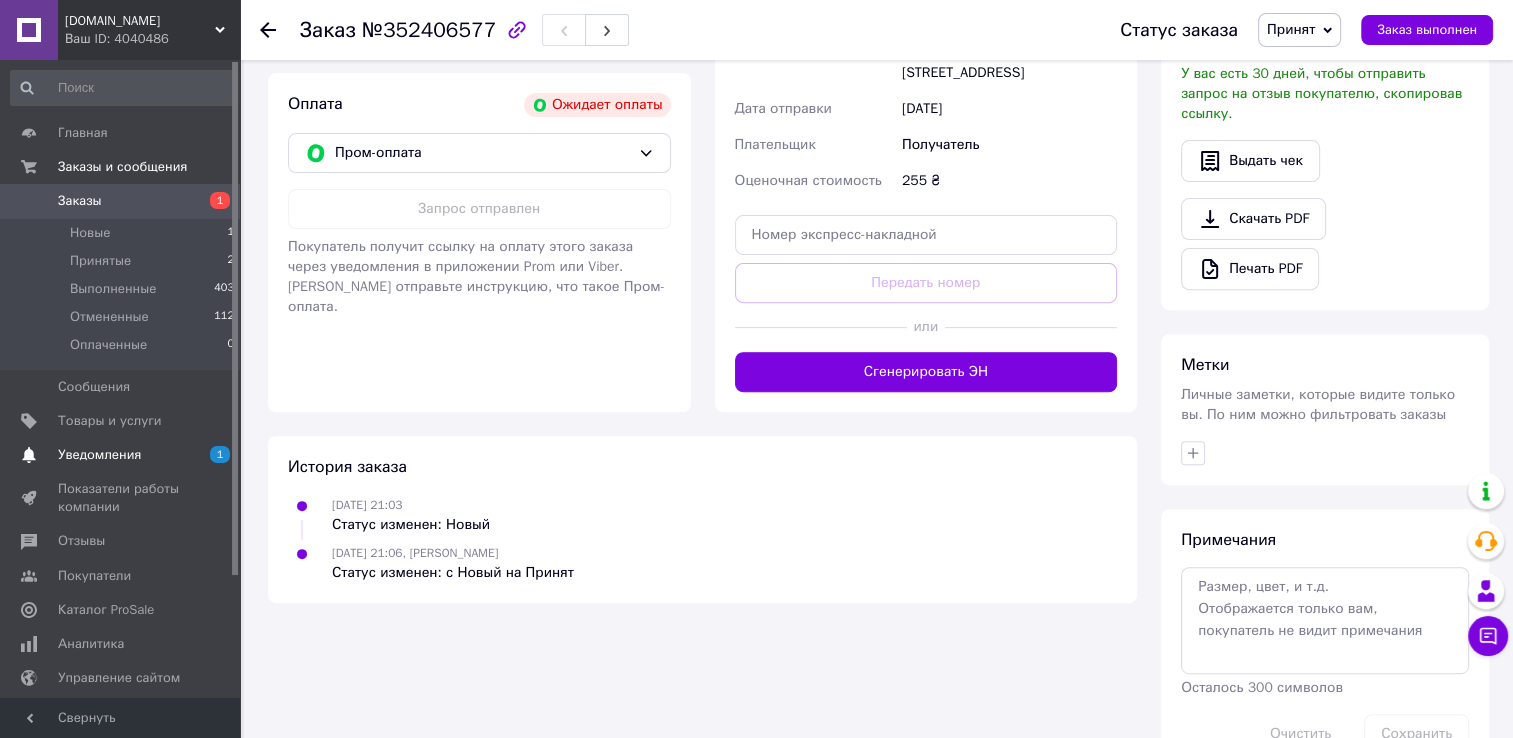 click on "Уведомления" at bounding box center (99, 455) 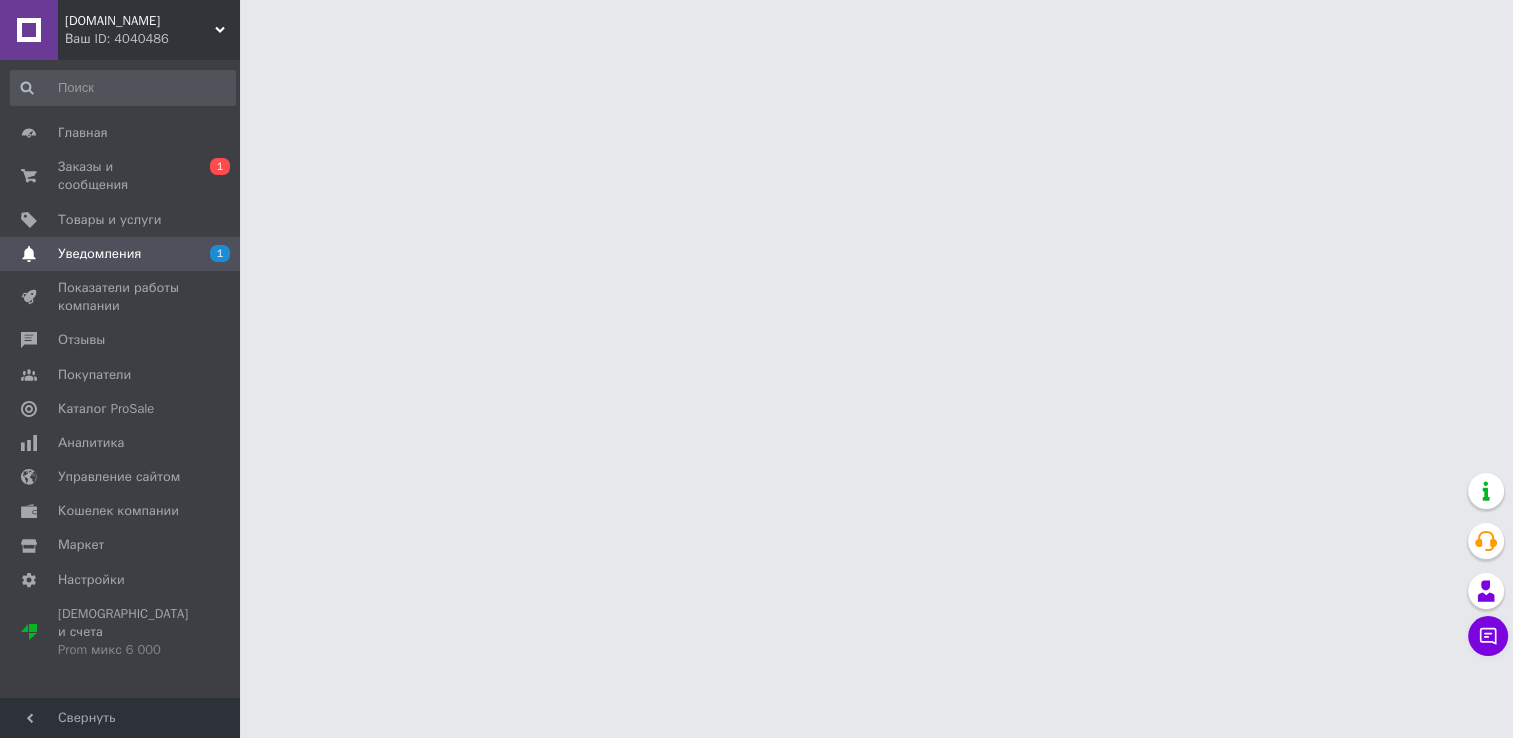 scroll, scrollTop: 0, scrollLeft: 0, axis: both 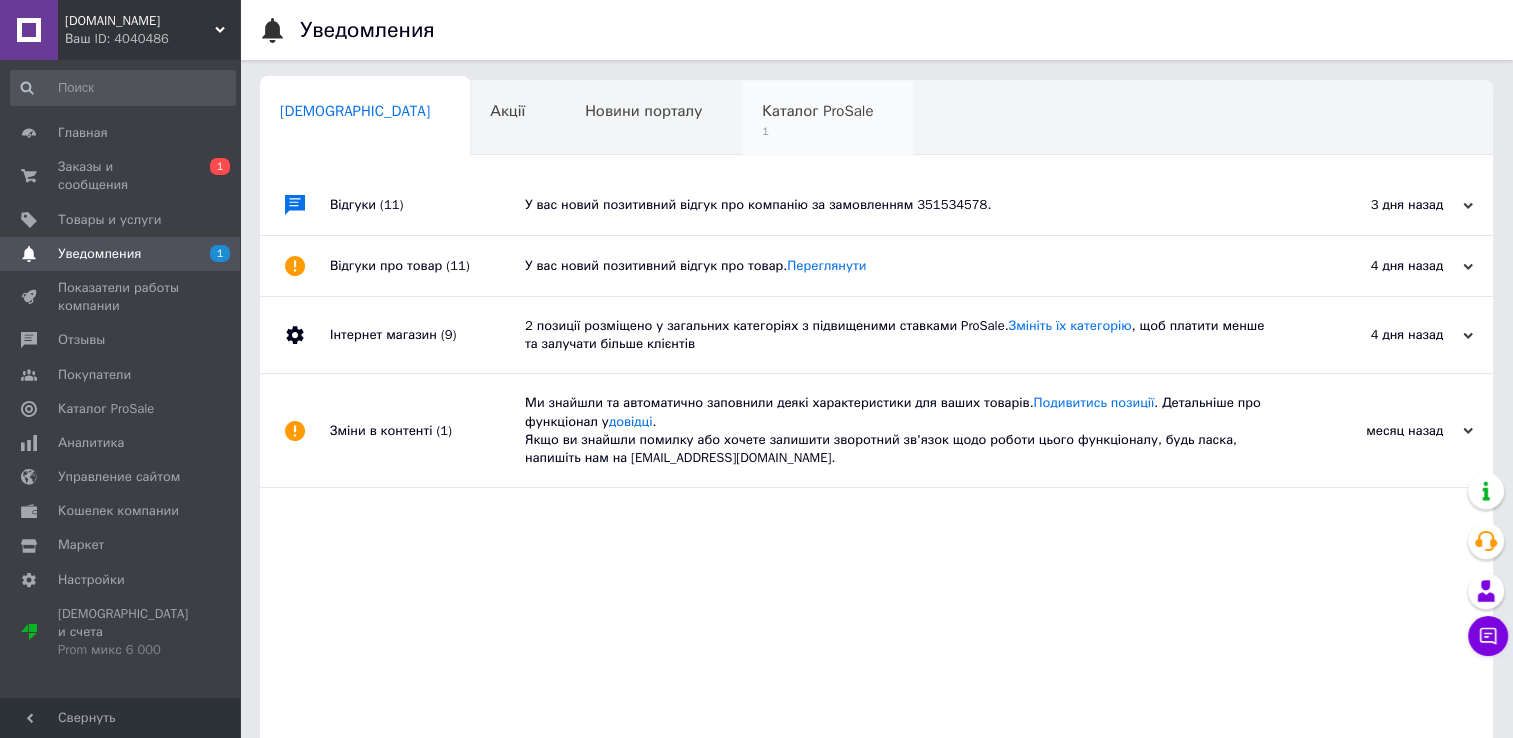 click on "1" at bounding box center [817, 131] 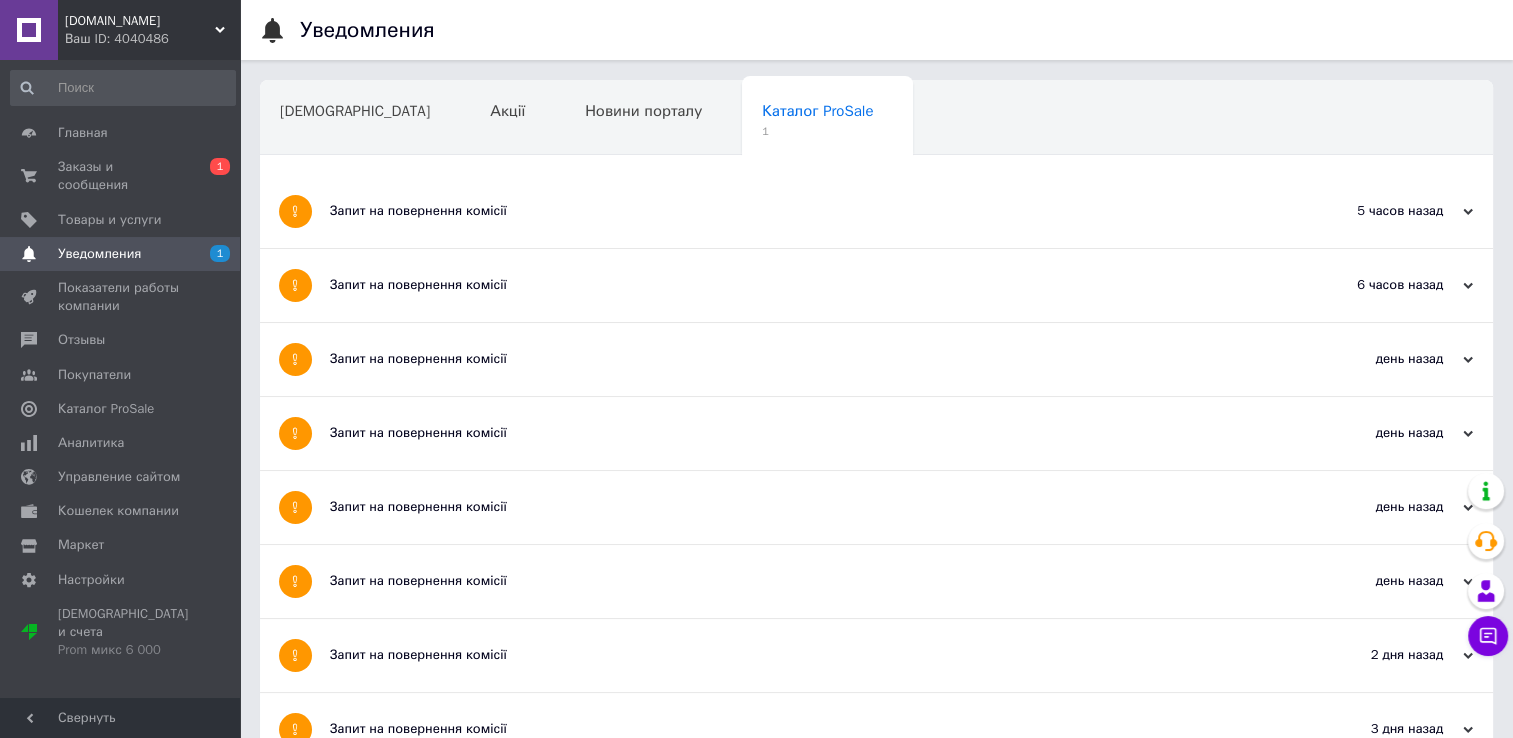 click on "Запит на повернення комісії" at bounding box center [801, 211] 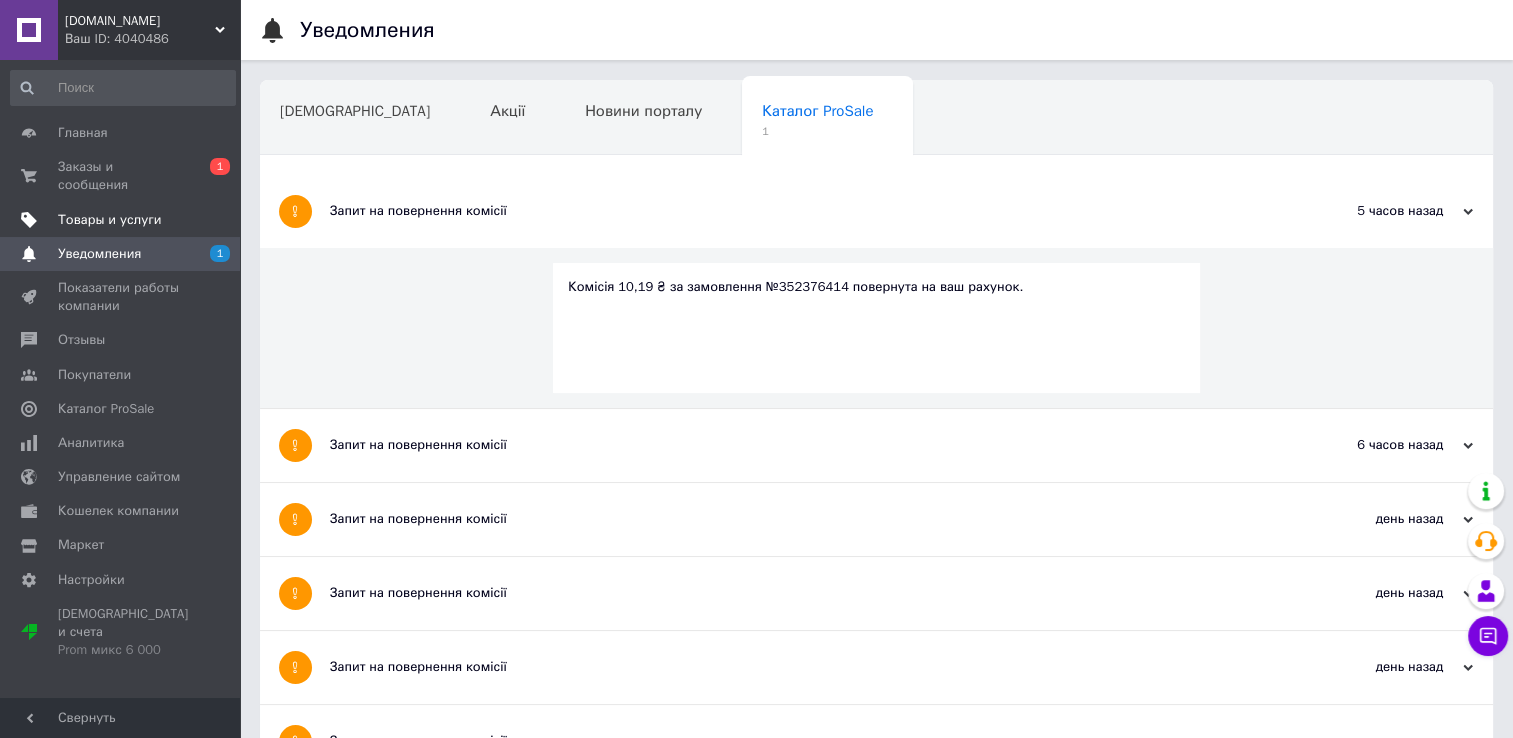 click on "Товары и услуги" at bounding box center (110, 220) 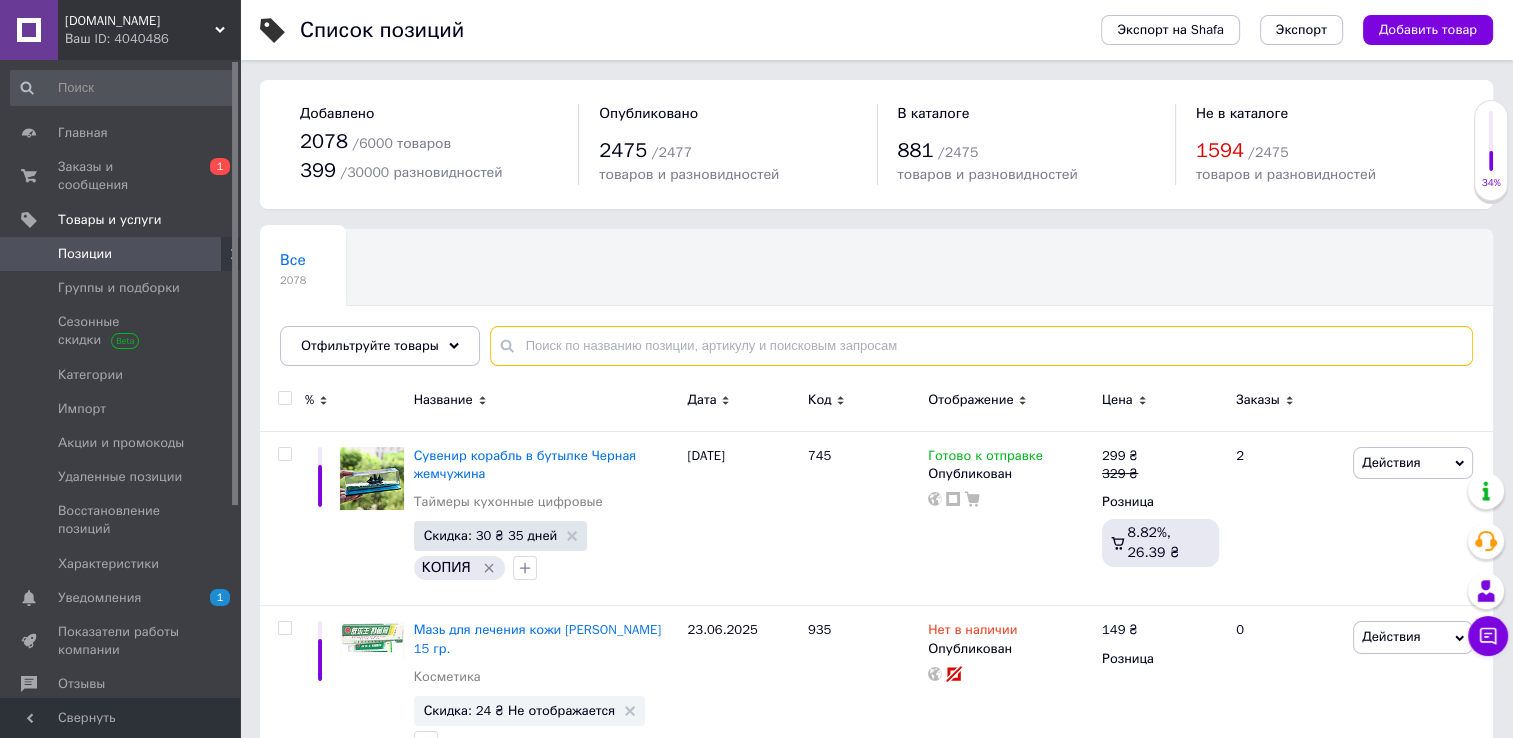 click at bounding box center [981, 346] 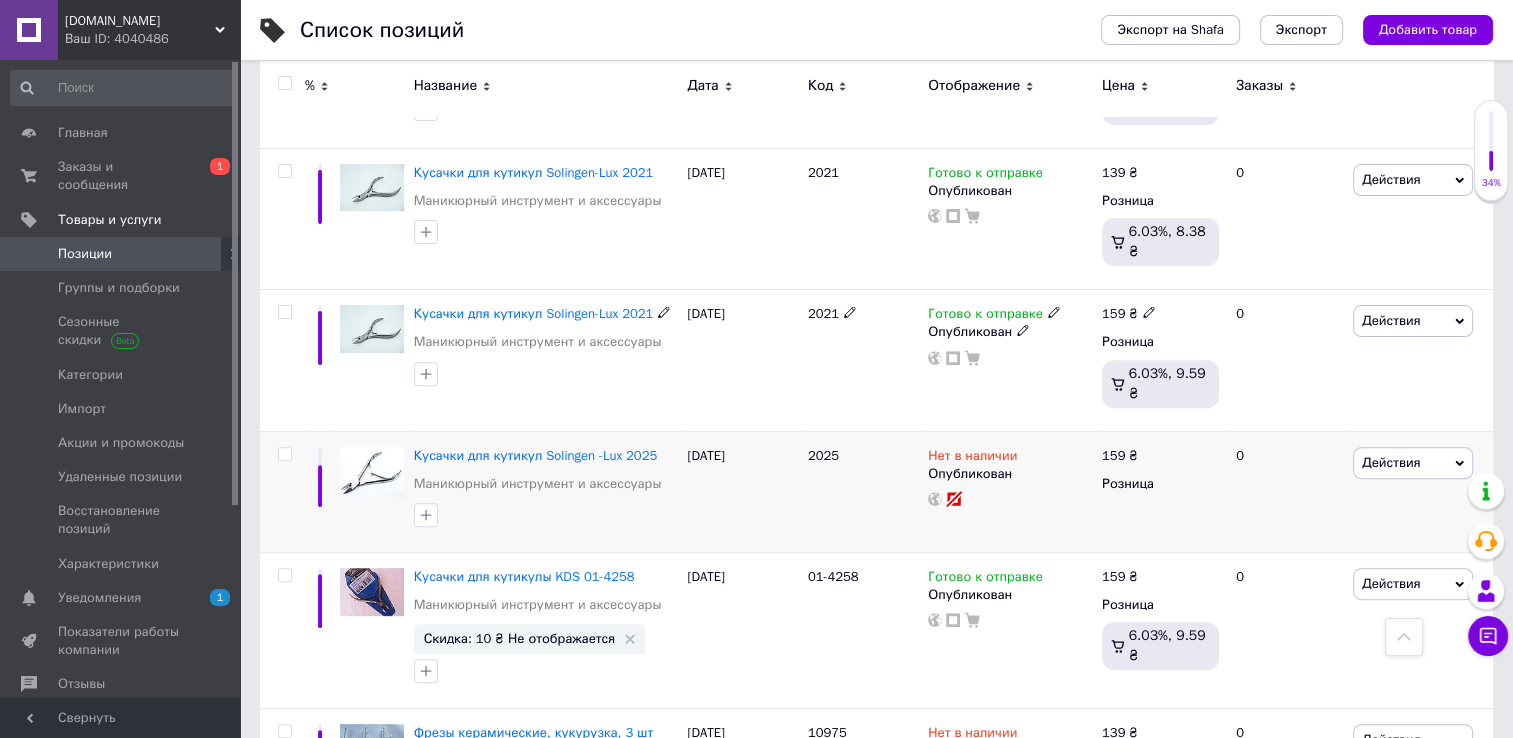 scroll, scrollTop: 900, scrollLeft: 0, axis: vertical 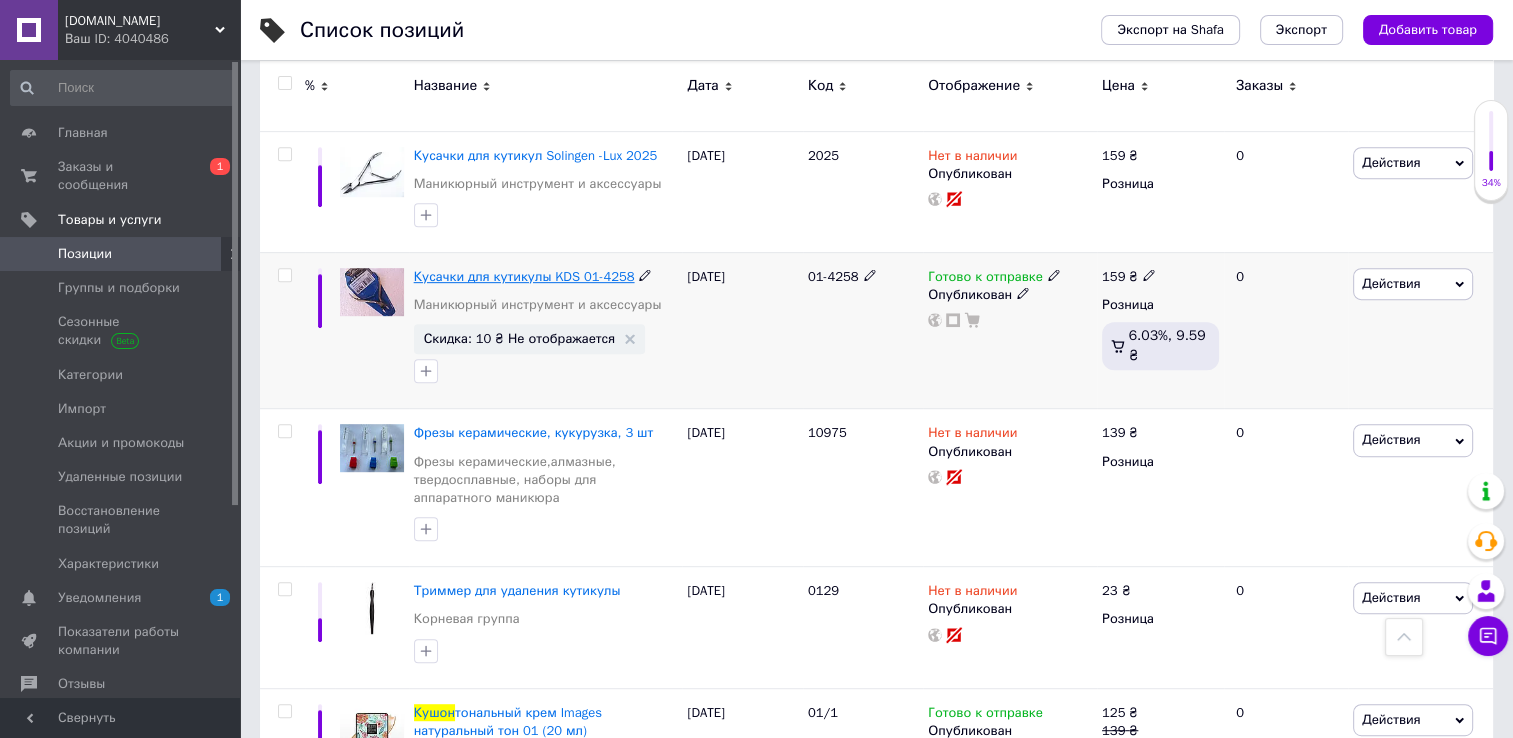 type on "Кушон" 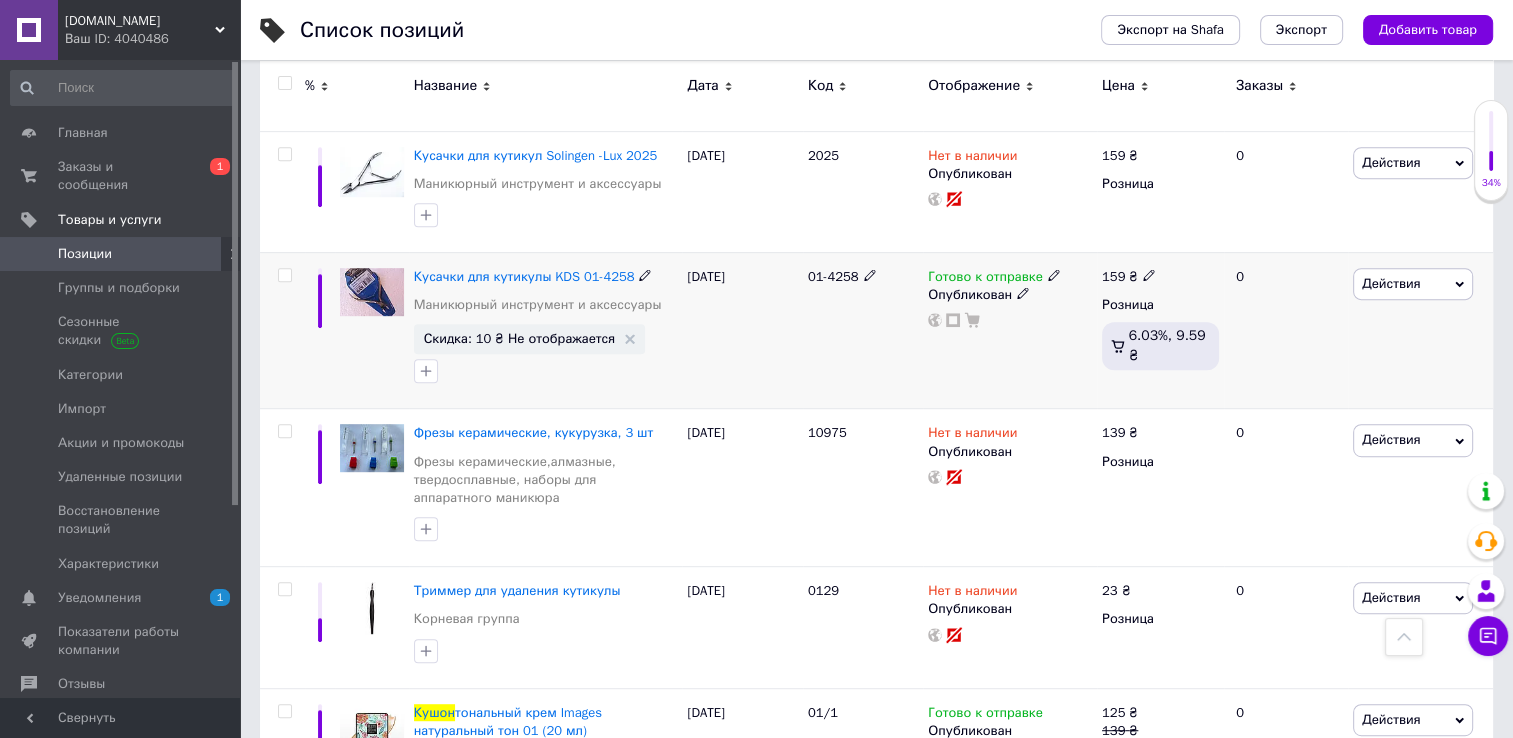 drag, startPoint x: 539, startPoint y: 274, endPoint x: 1329, endPoint y: 336, distance: 792.4292 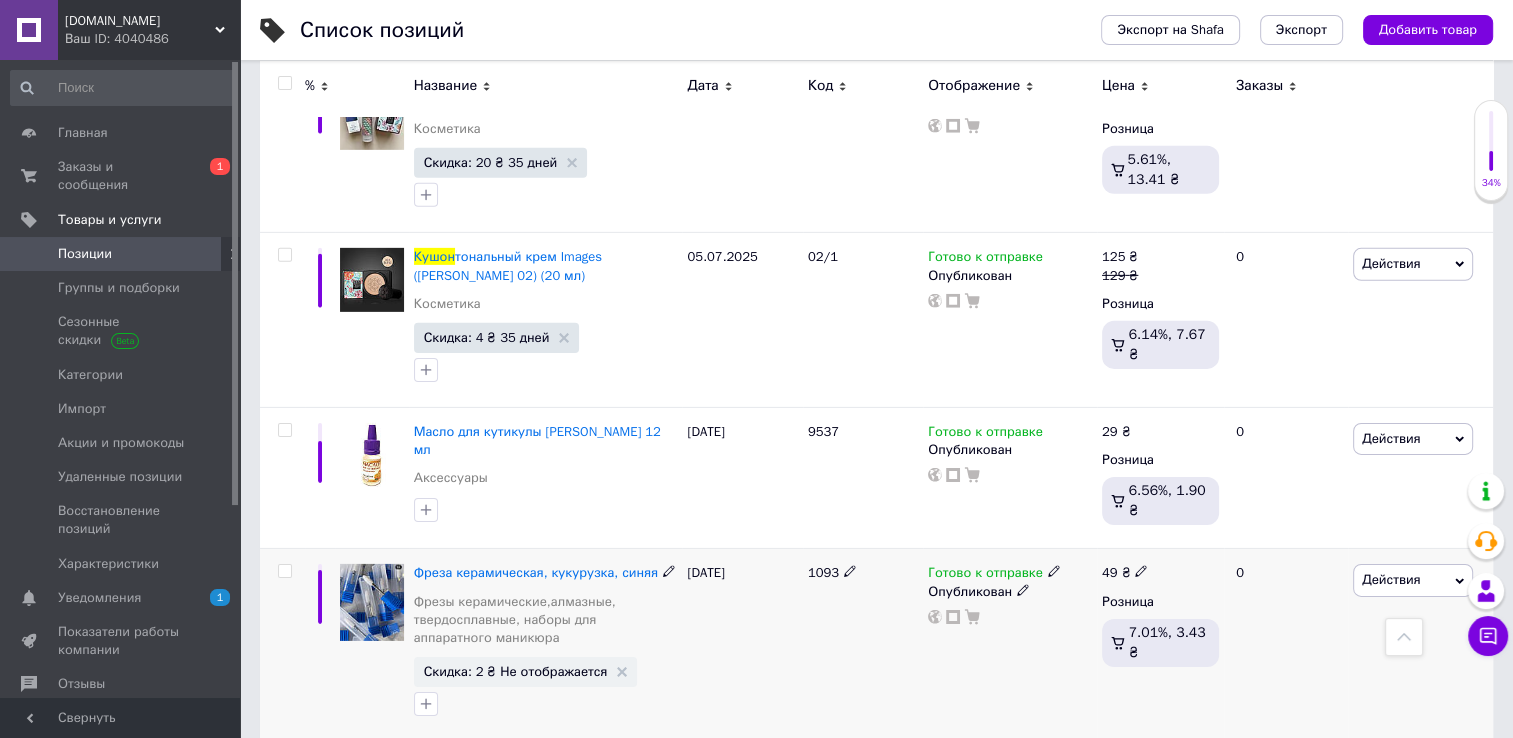 scroll, scrollTop: 6100, scrollLeft: 0, axis: vertical 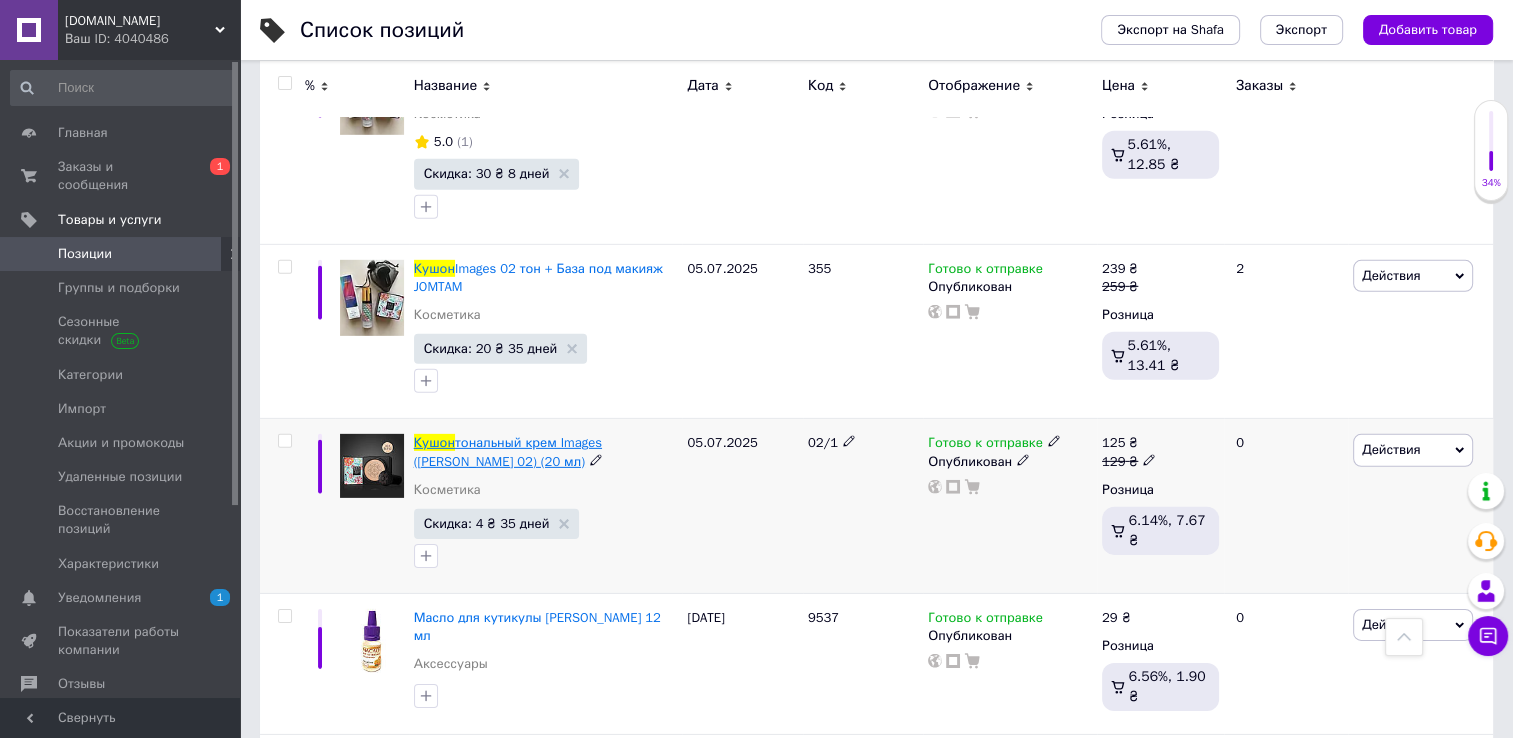 click on "тональный крем Images ([PERSON_NAME] 02) (20 мл)" at bounding box center (508, 451) 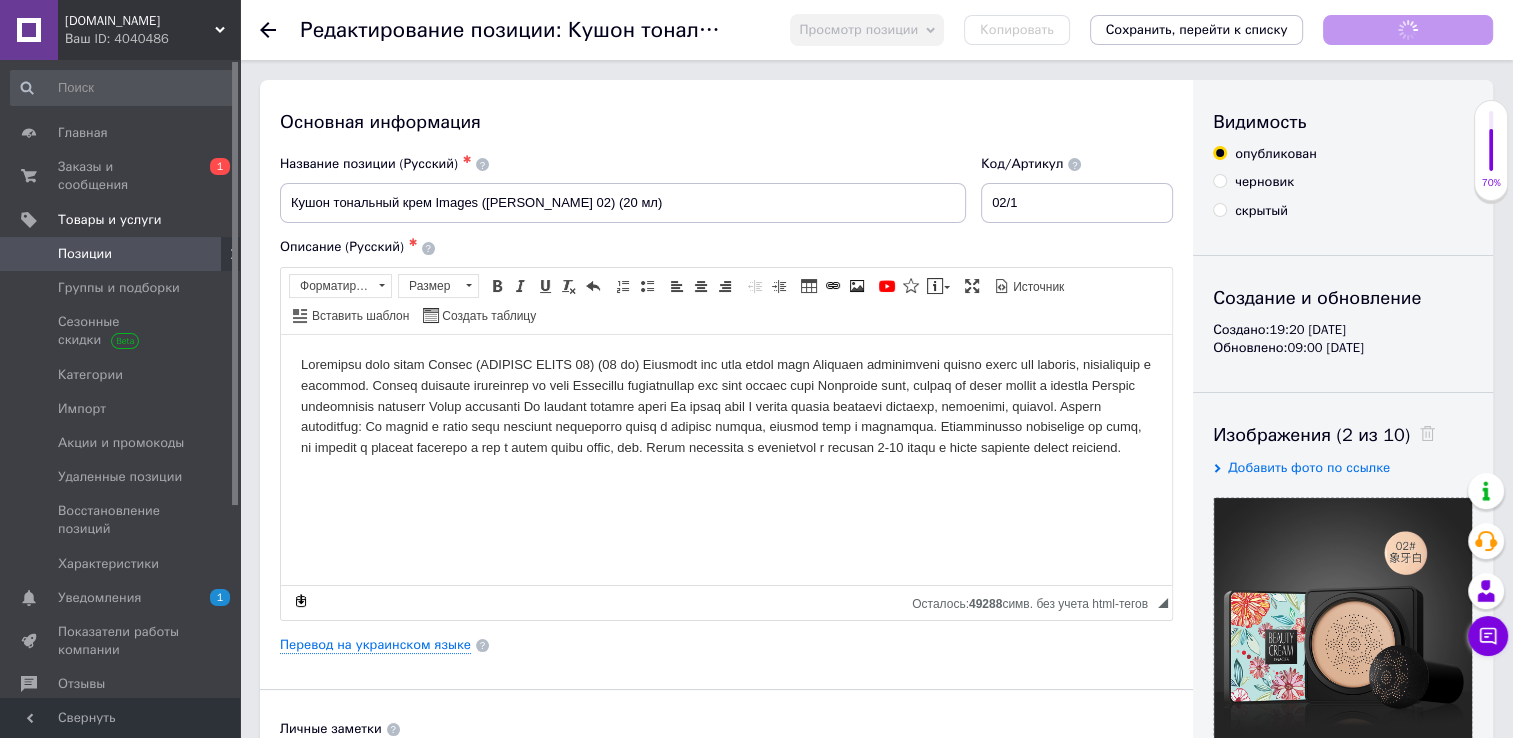 scroll, scrollTop: 0, scrollLeft: 0, axis: both 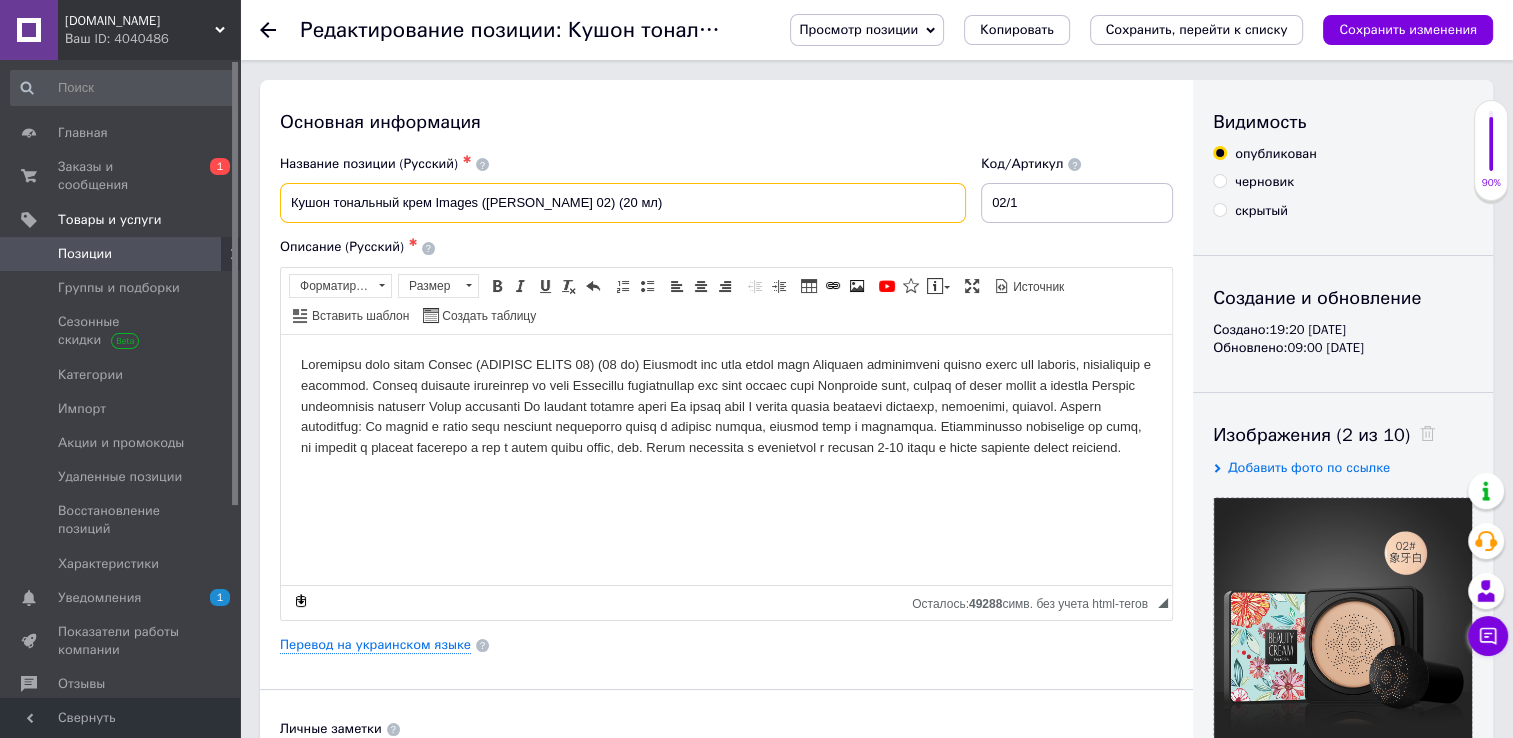 drag, startPoint x: 280, startPoint y: 211, endPoint x: 434, endPoint y: 213, distance: 154.01299 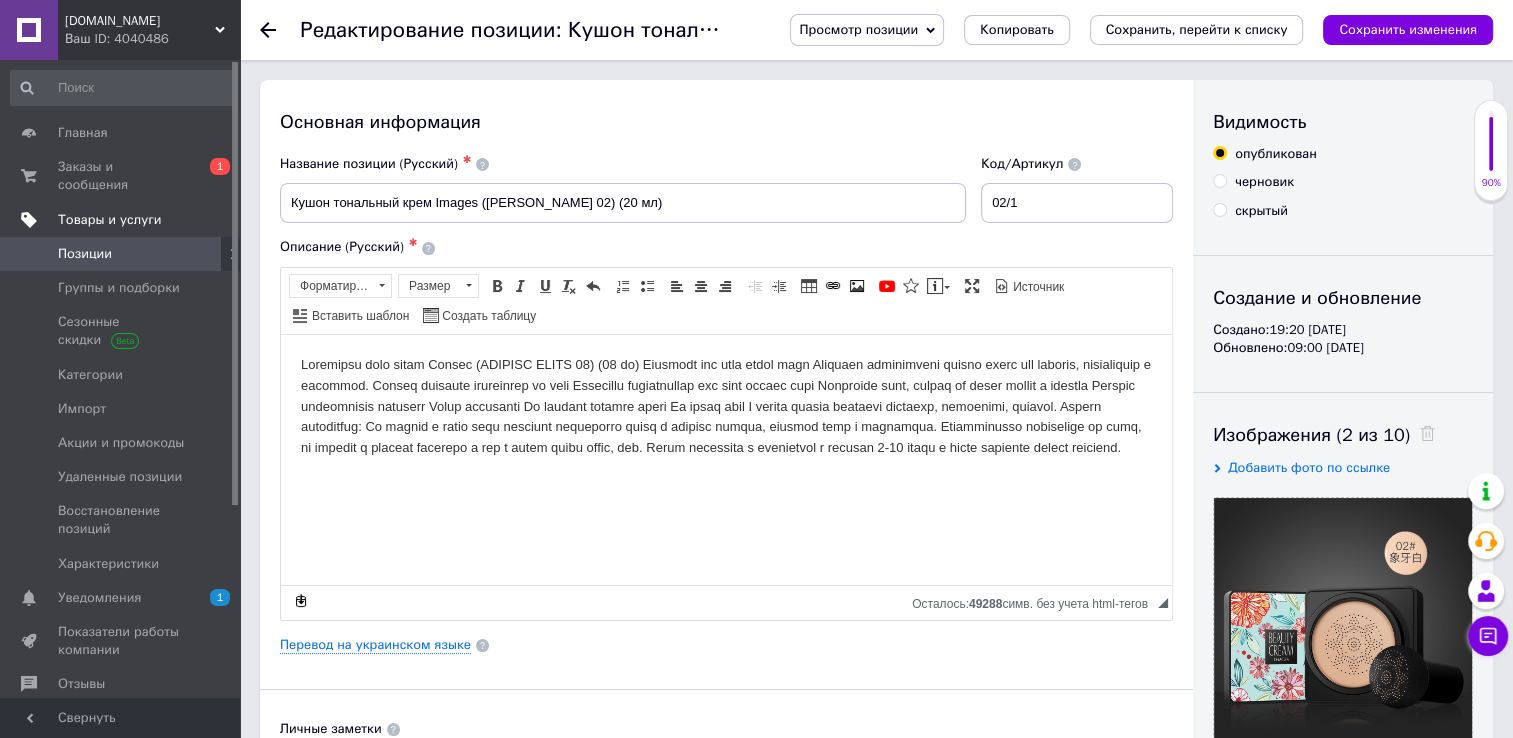 click on "Товары и услуги" at bounding box center [110, 220] 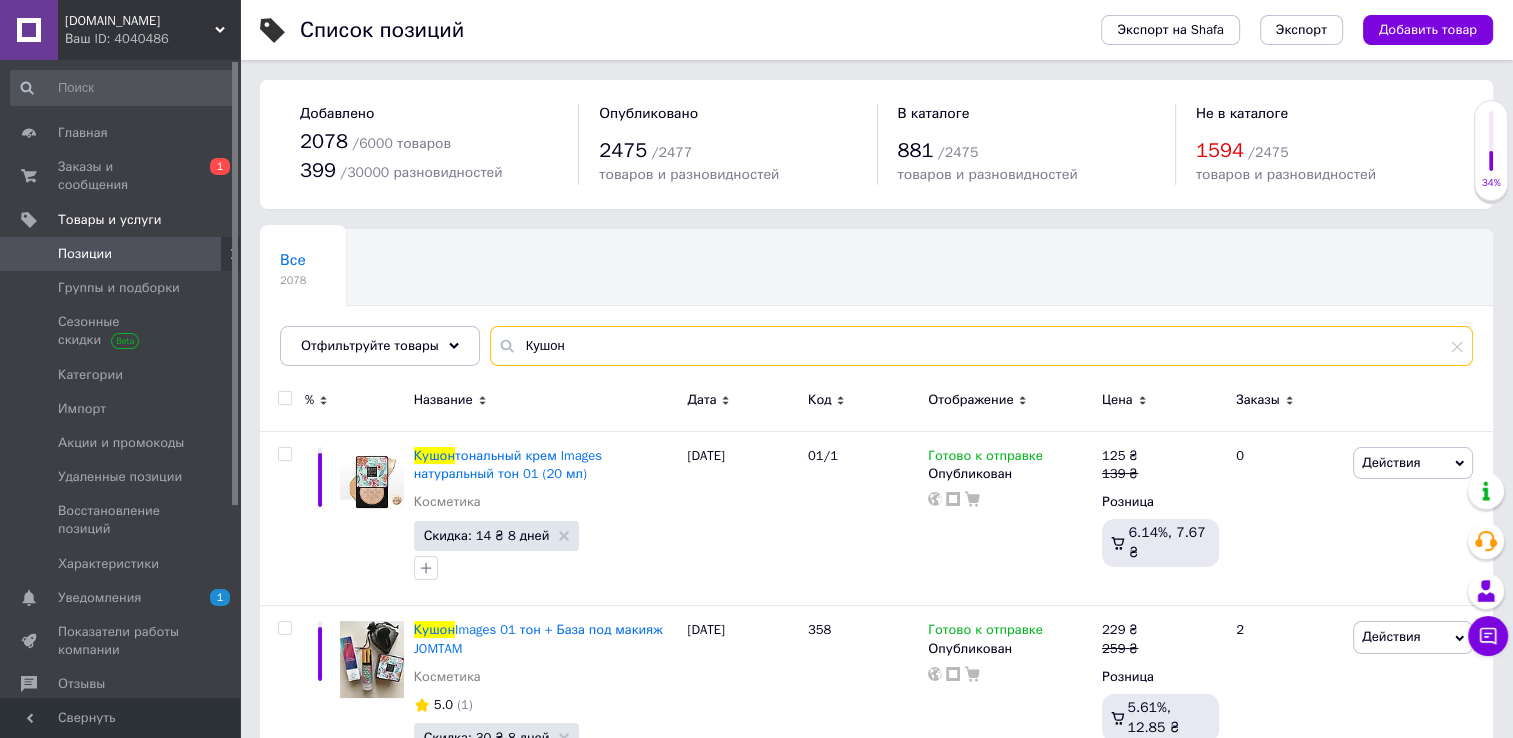 drag, startPoint x: 572, startPoint y: 355, endPoint x: 503, endPoint y: 345, distance: 69.72087 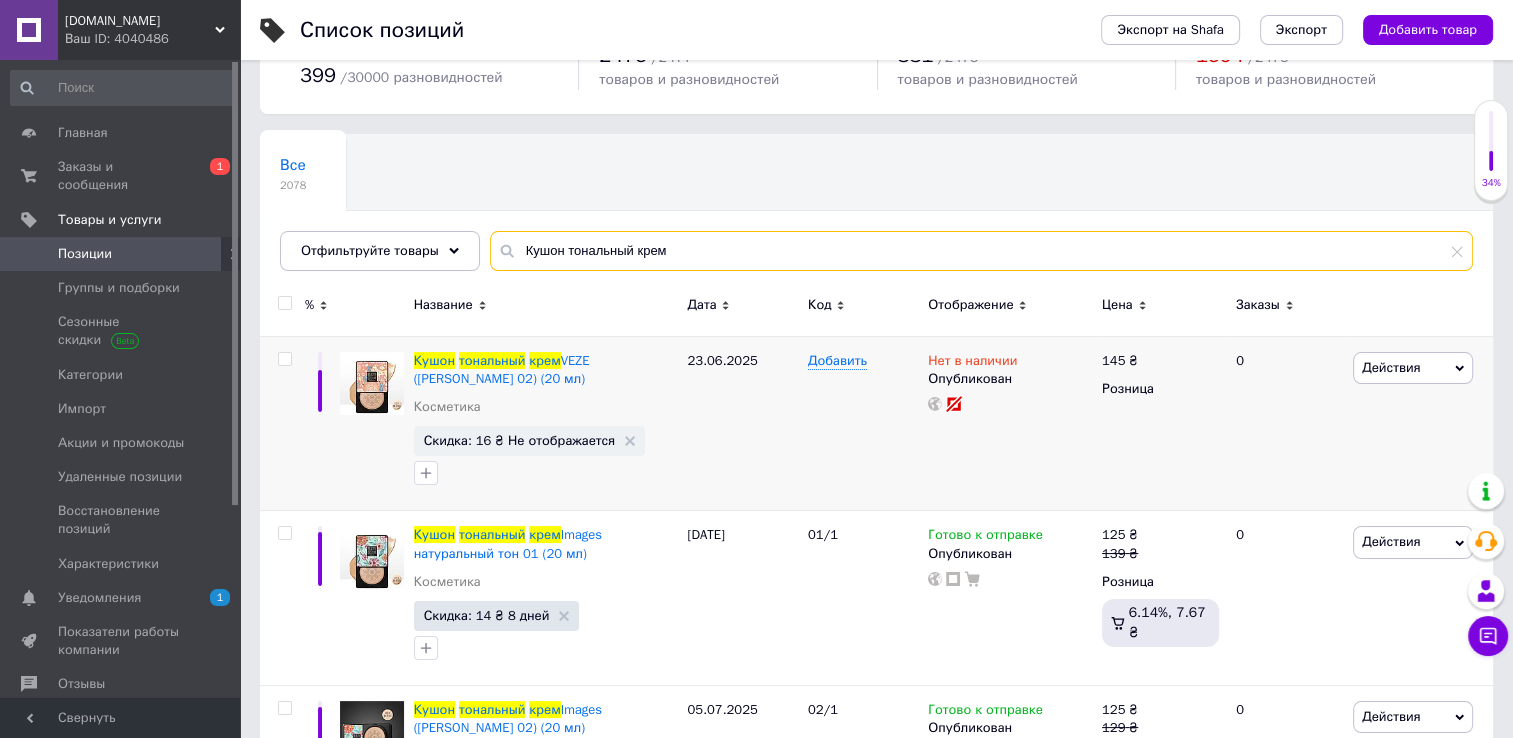 scroll, scrollTop: 100, scrollLeft: 0, axis: vertical 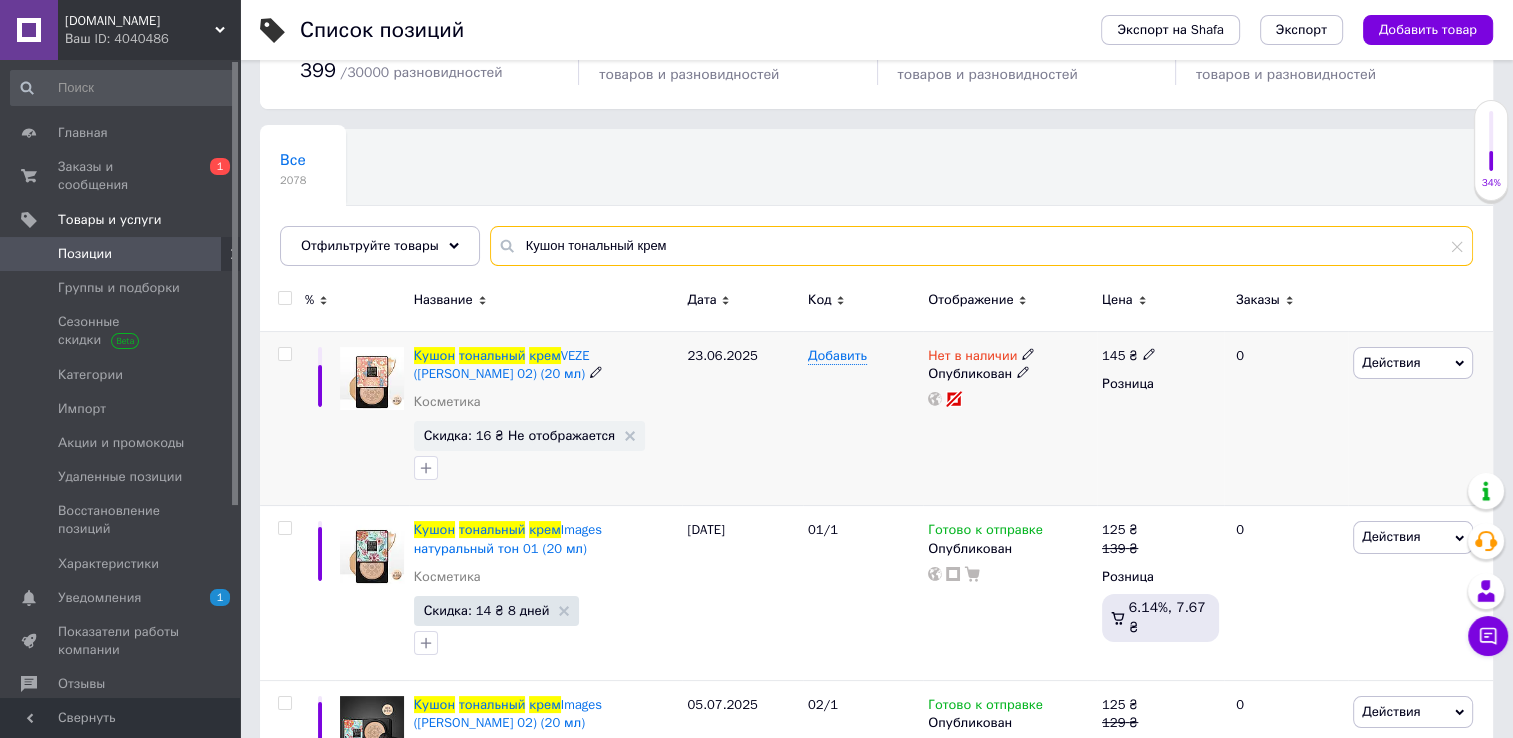 type on "Кушон тональный крем" 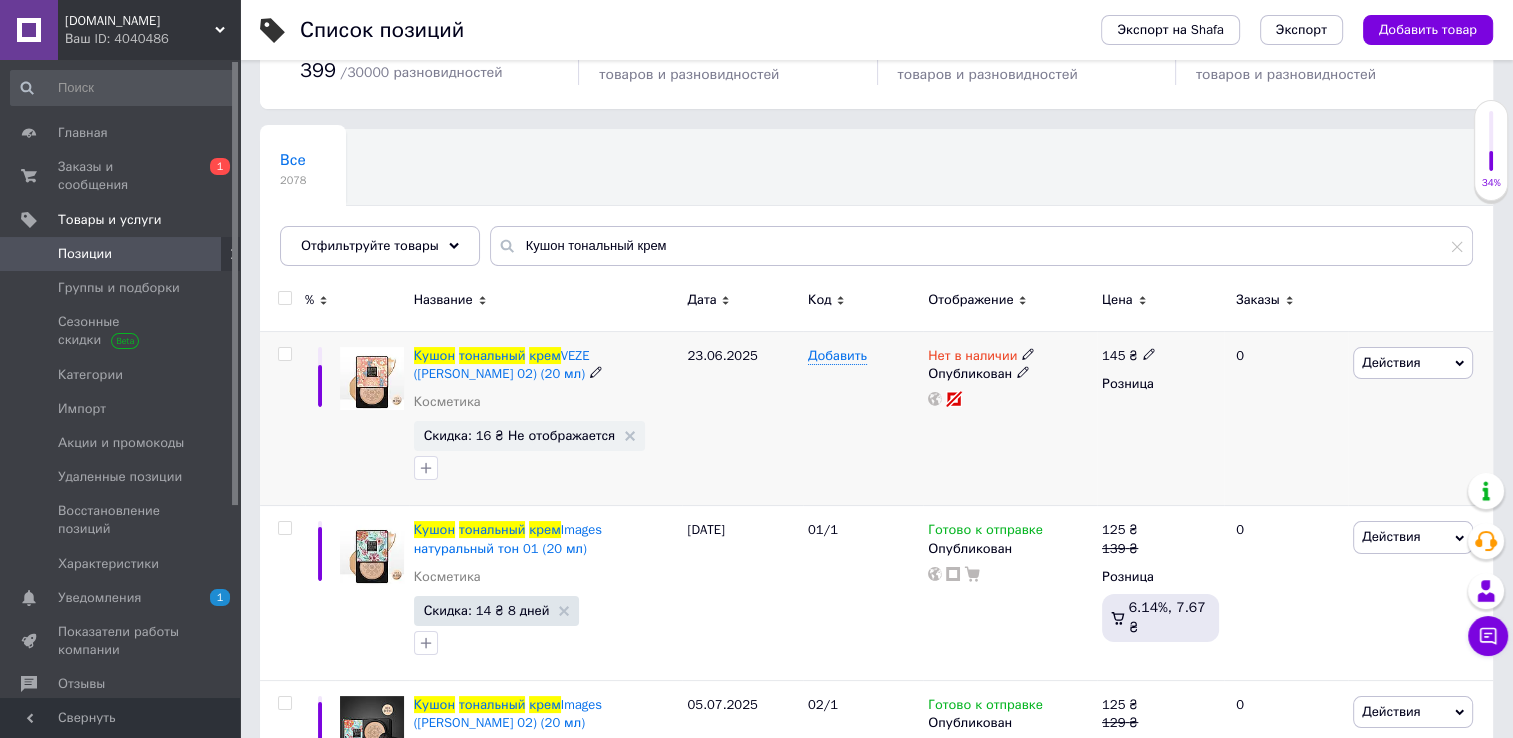 click 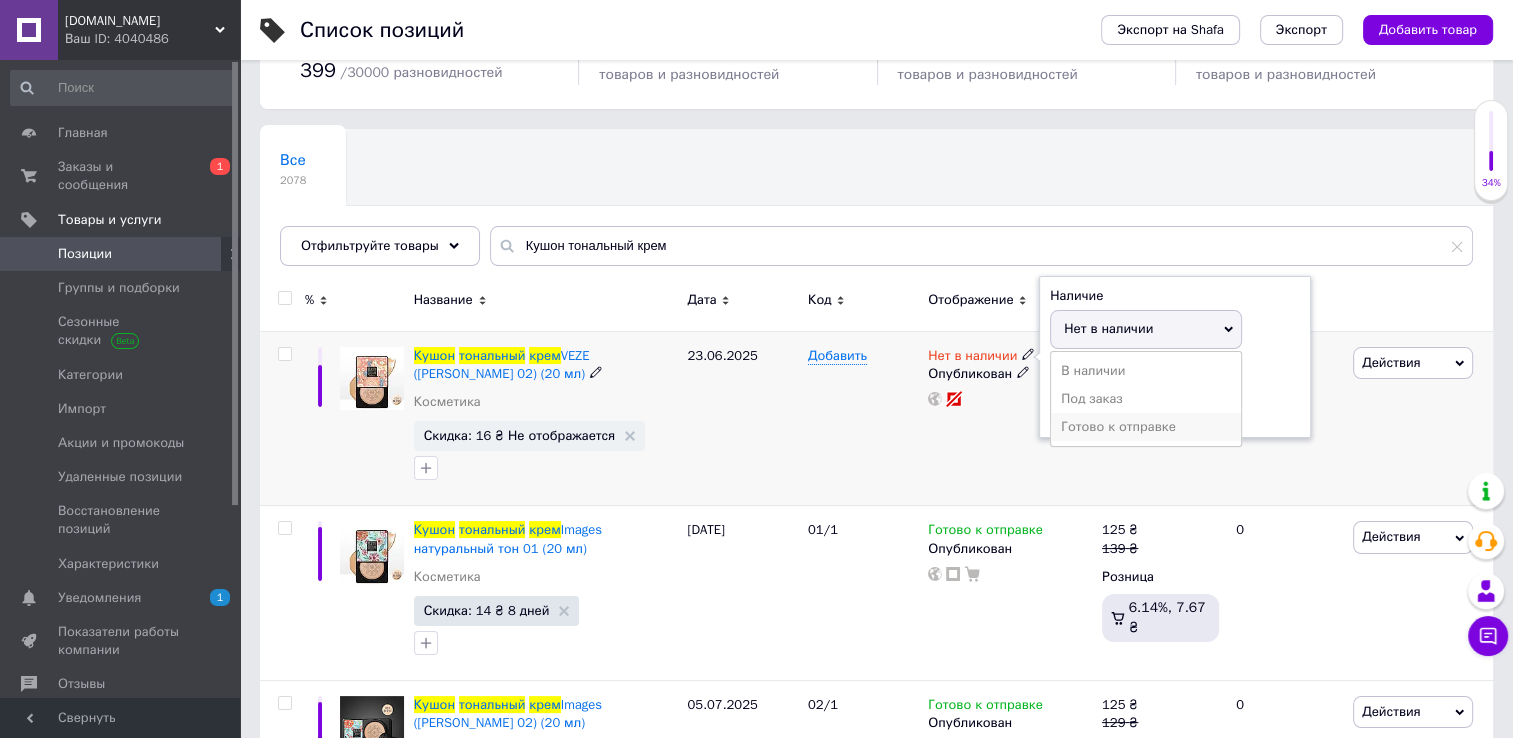 click on "Готово к отправке" at bounding box center [1146, 427] 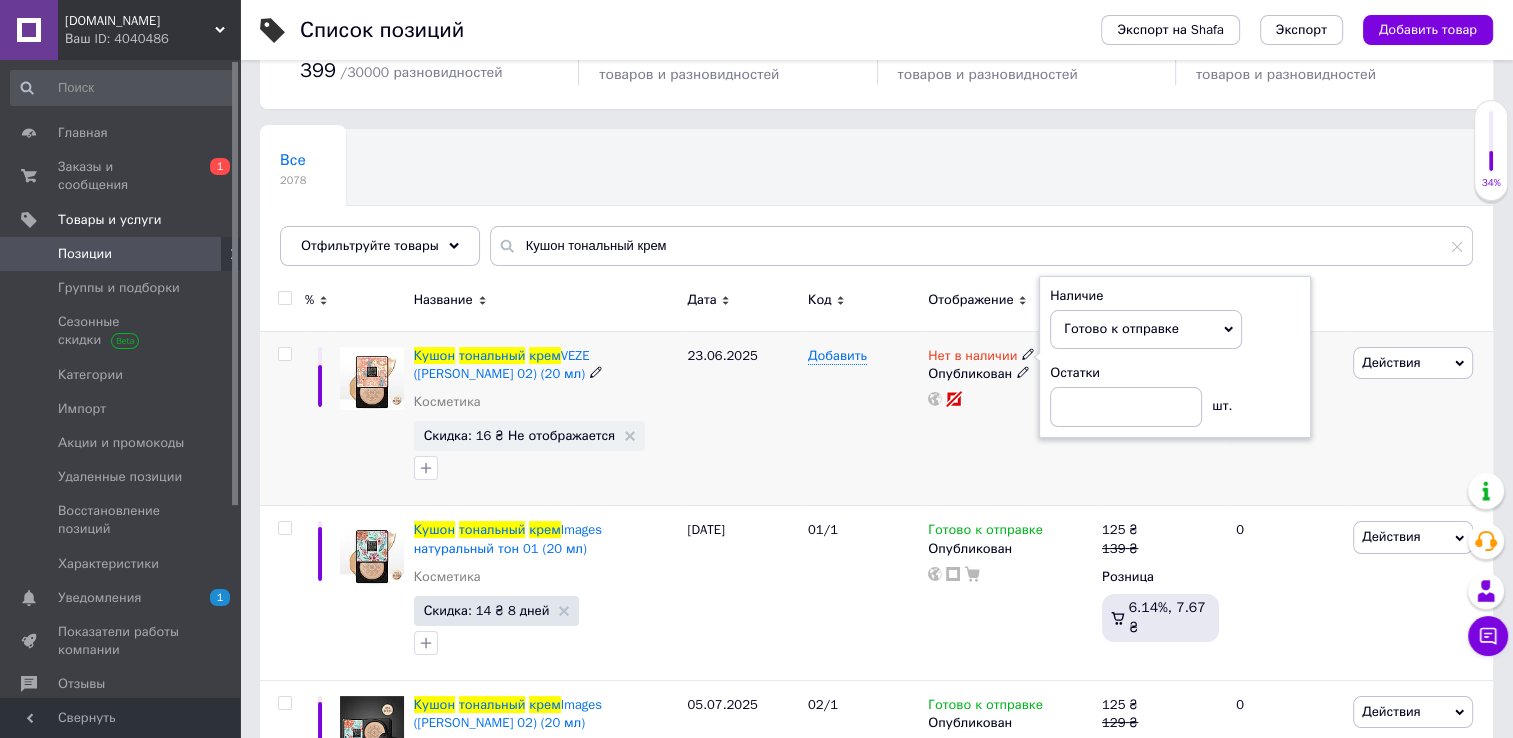 click on "Нет в наличии Наличие Готово к отправке В наличии Нет в наличии Под заказ Остатки шт. Опубликован" at bounding box center [1010, 418] 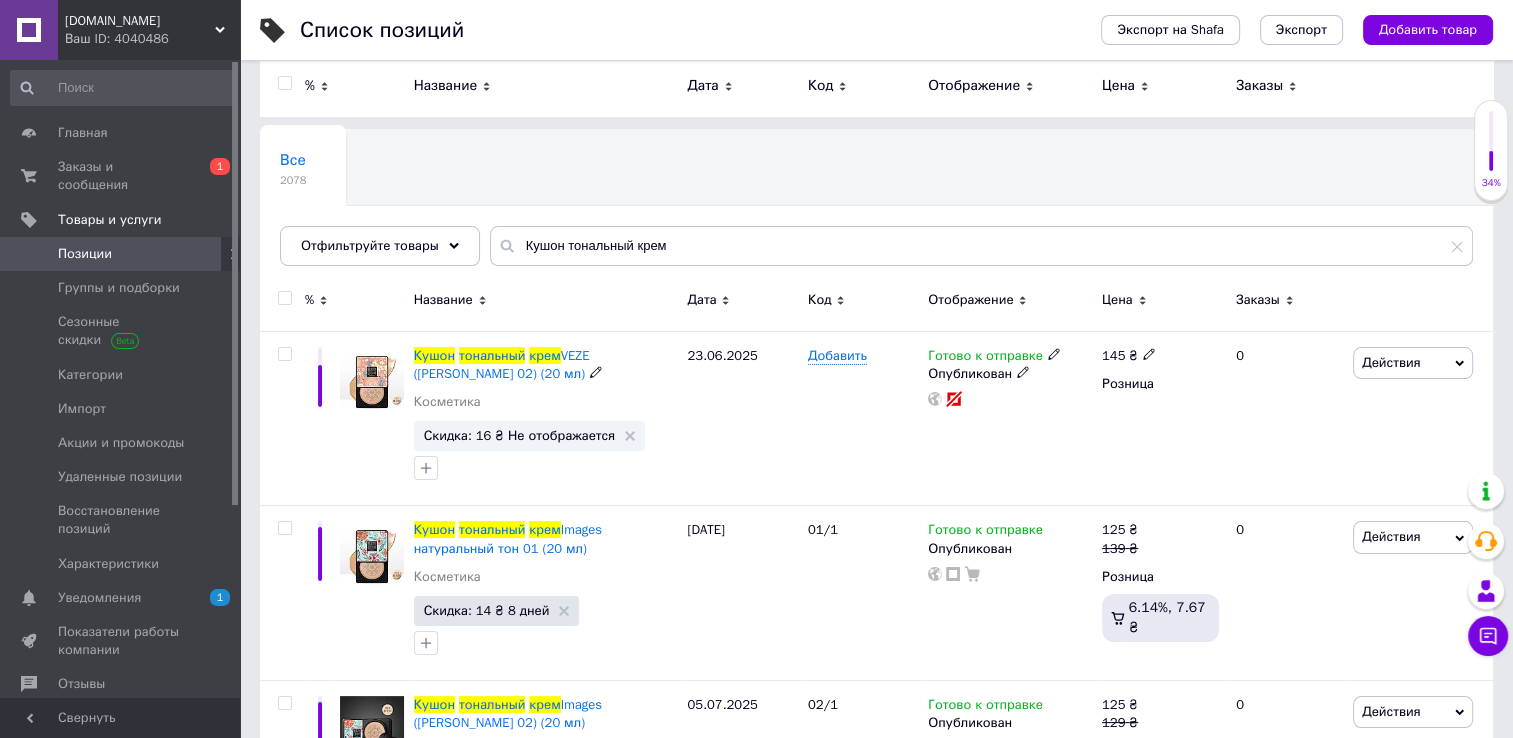 scroll, scrollTop: 0, scrollLeft: 0, axis: both 